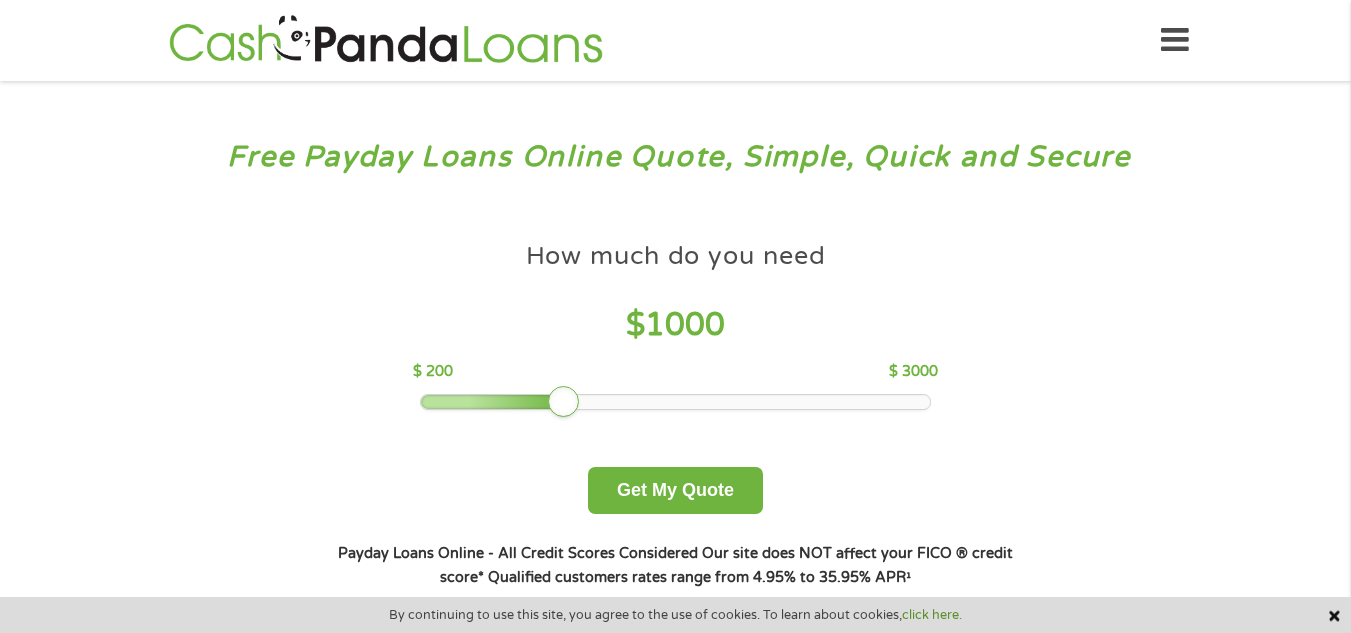 scroll, scrollTop: 0, scrollLeft: 0, axis: both 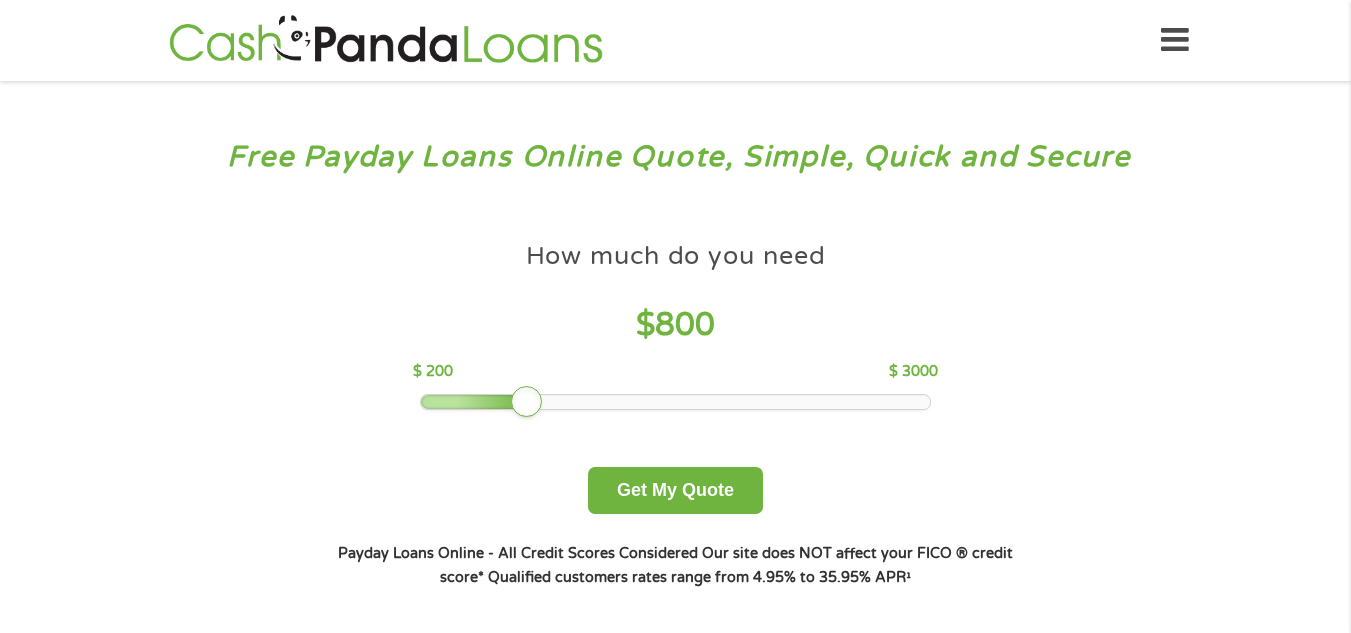 click at bounding box center (675, 402) 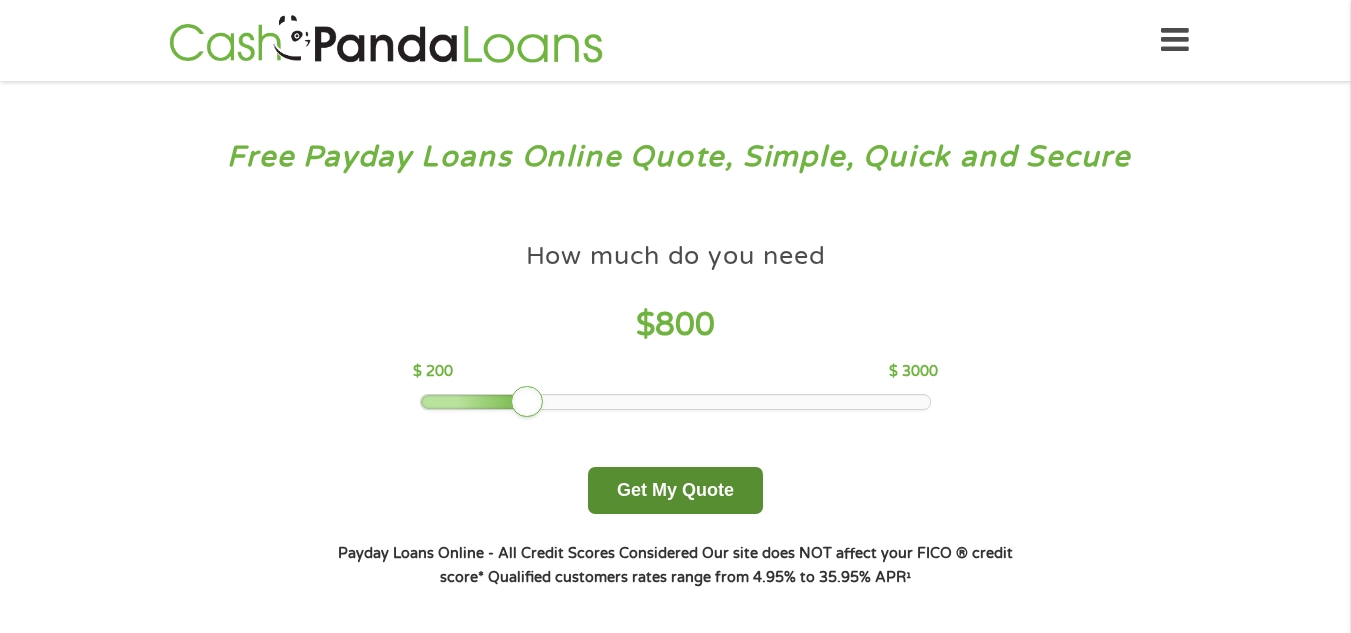 click on "Get My Quote" at bounding box center [675, 490] 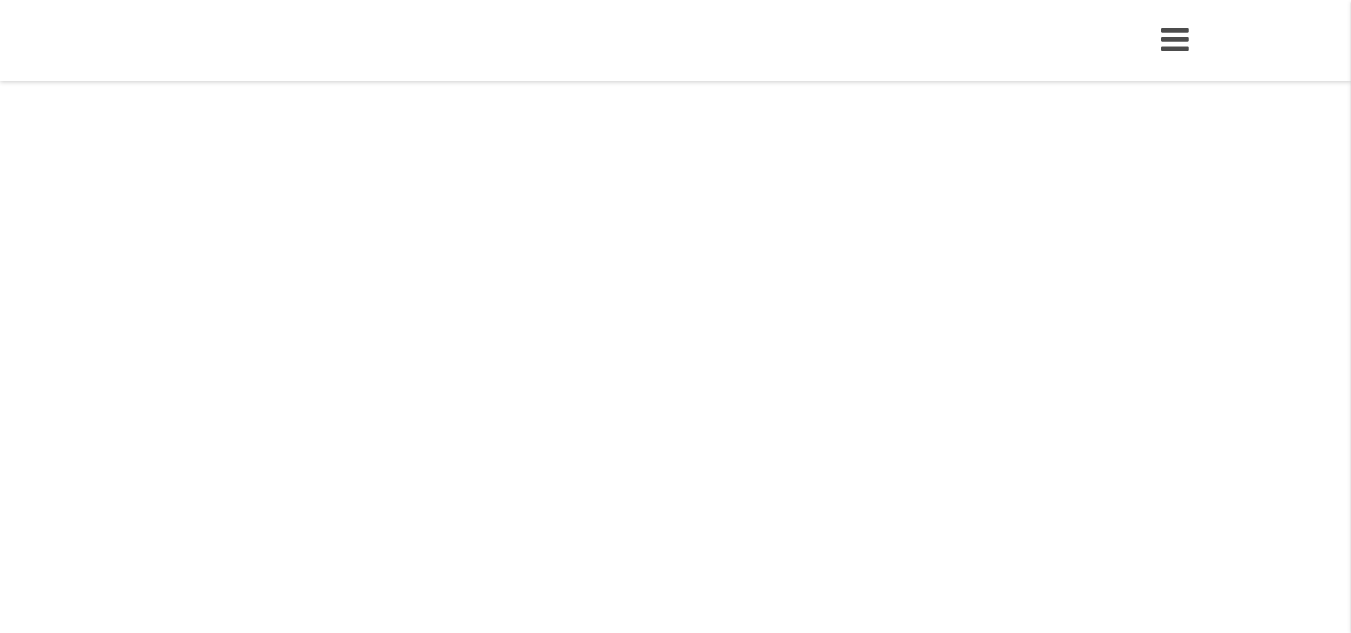 scroll, scrollTop: 0, scrollLeft: 0, axis: both 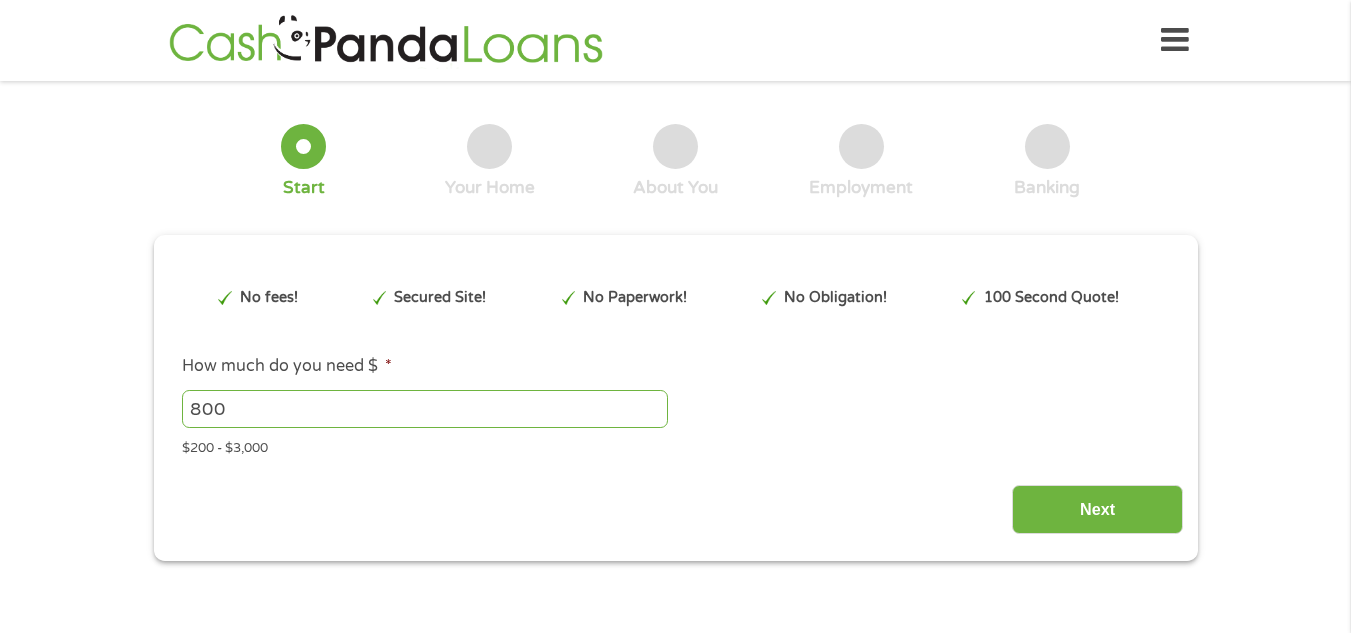 type on "EAIaIQobChMI9NOuvuvNjgMVZ13_AR1bHxsbEAAYASAAEgK-qvD_BwE" 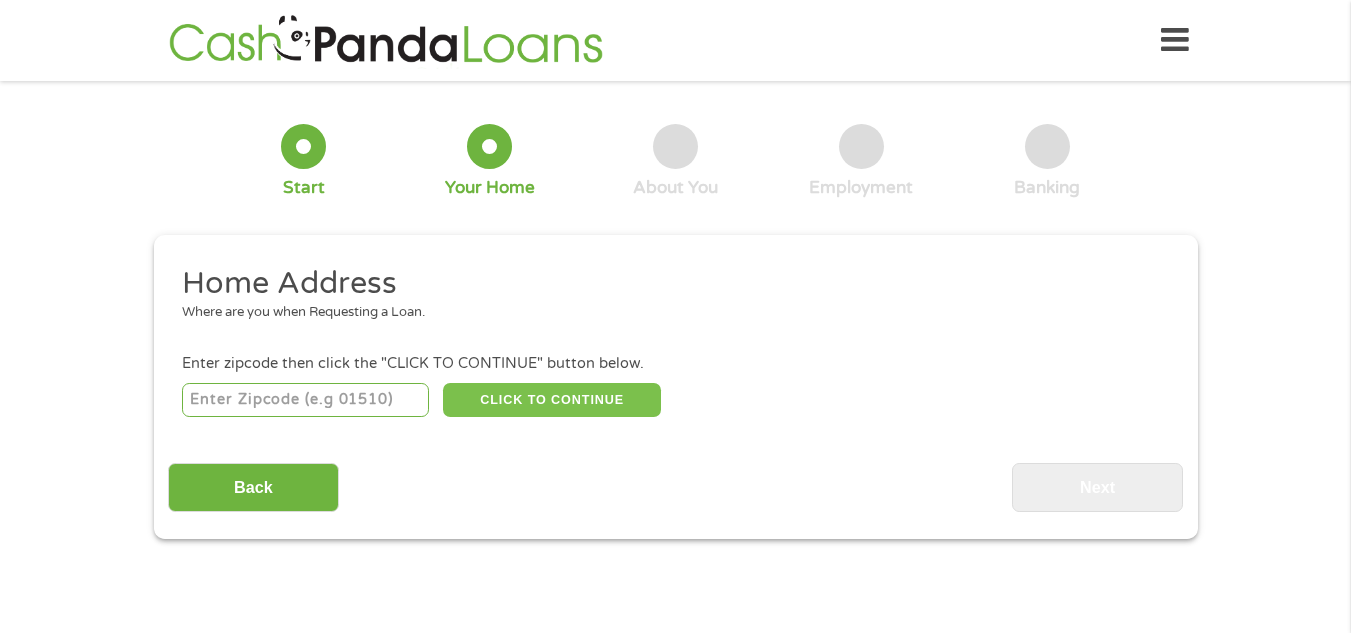 scroll, scrollTop: 0, scrollLeft: 0, axis: both 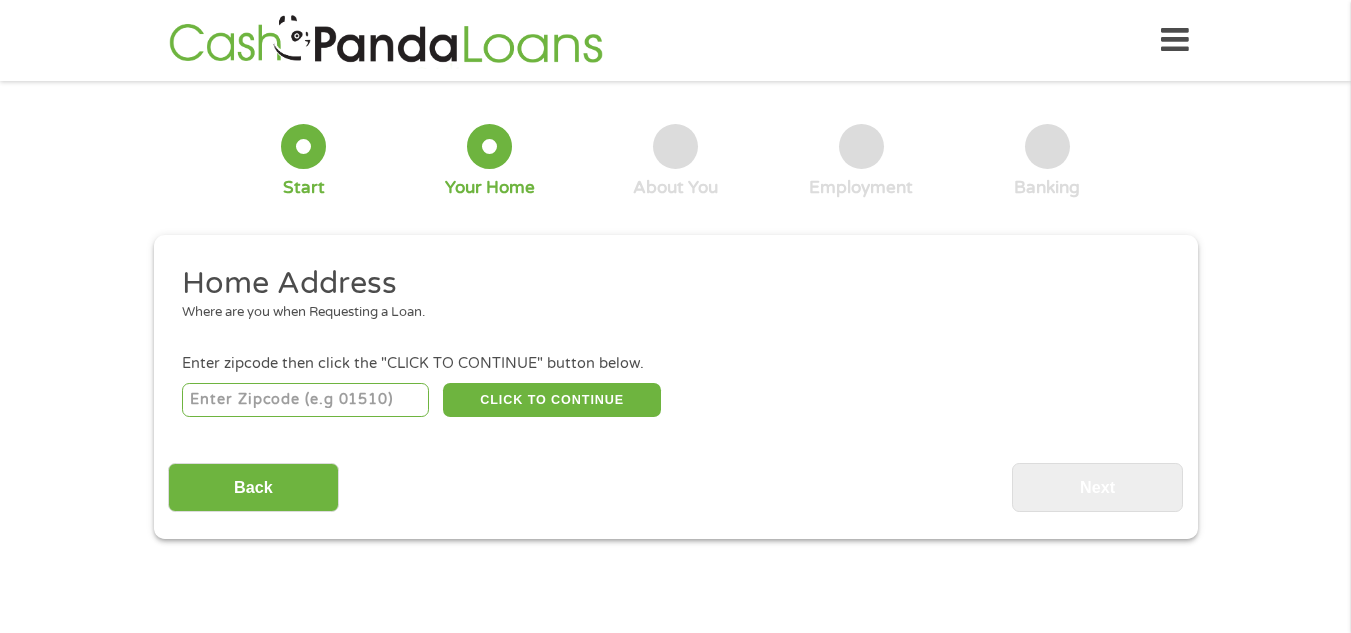 click at bounding box center (305, 400) 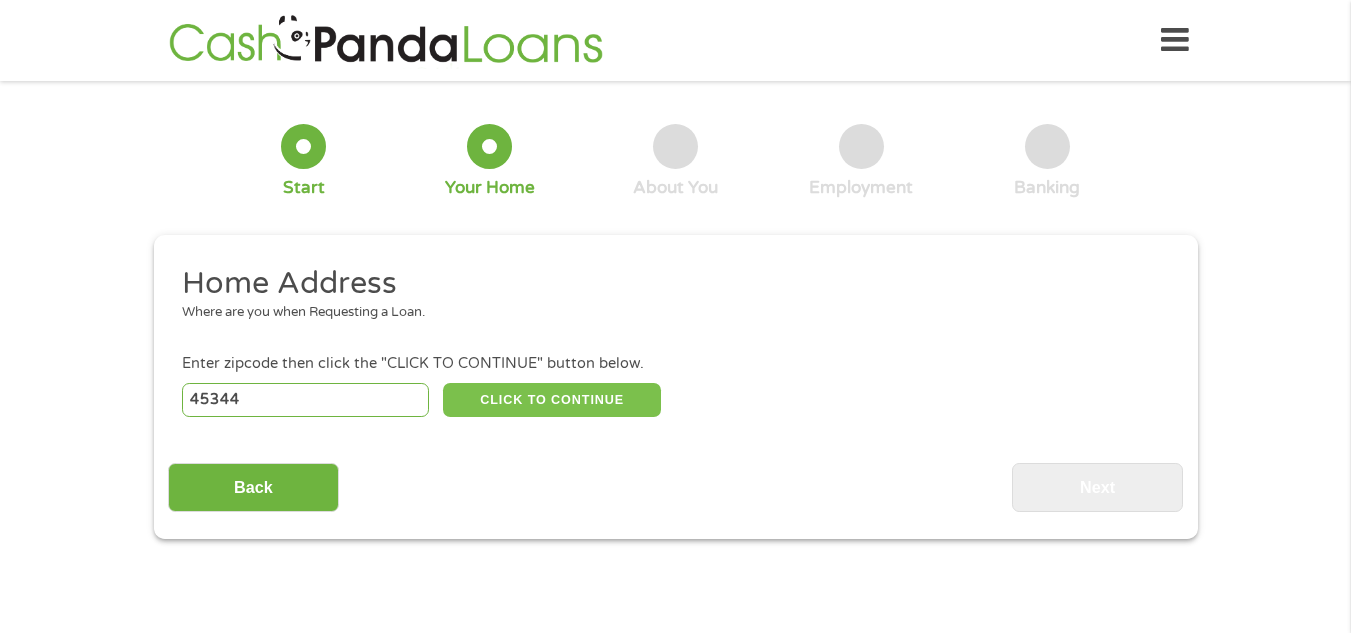 type on "45344" 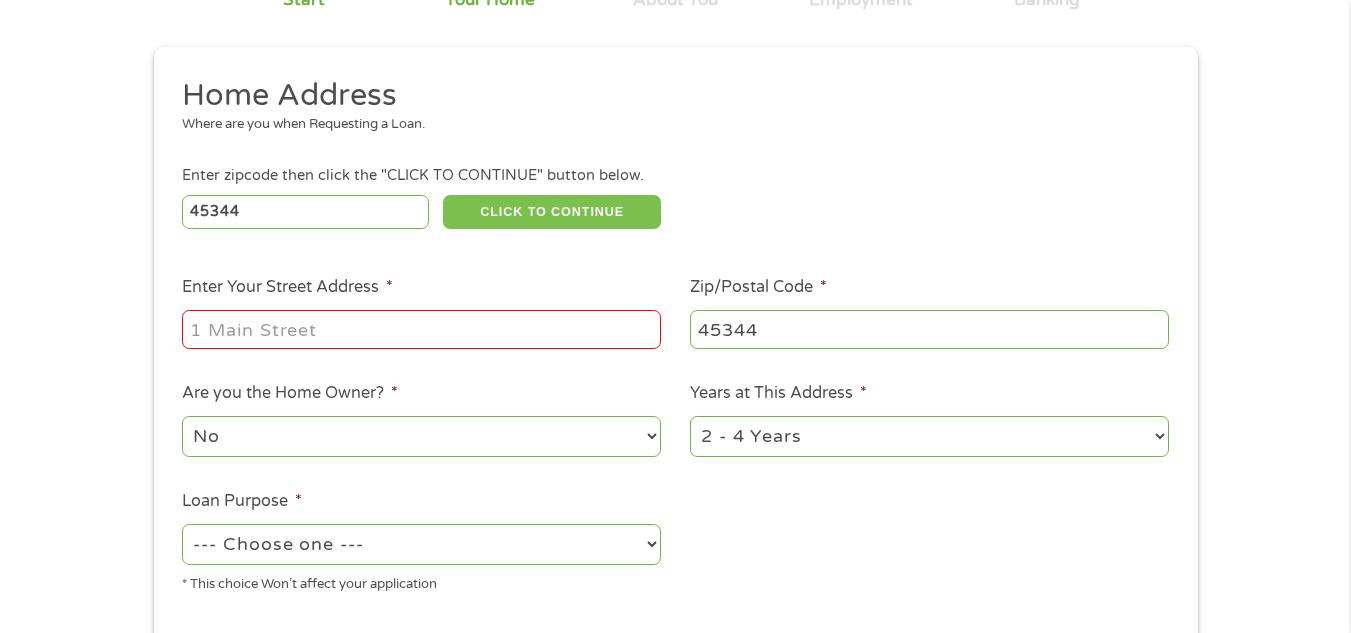scroll, scrollTop: 200, scrollLeft: 0, axis: vertical 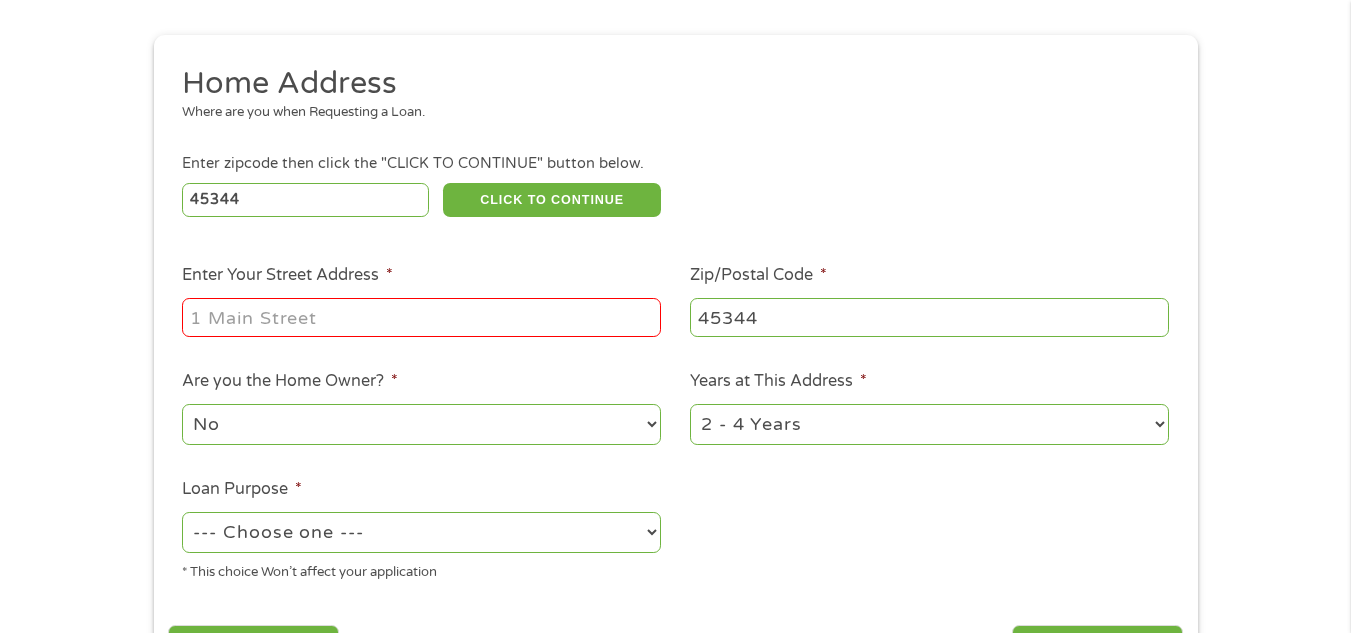 click on "Enter Your Street Address *" at bounding box center [421, 317] 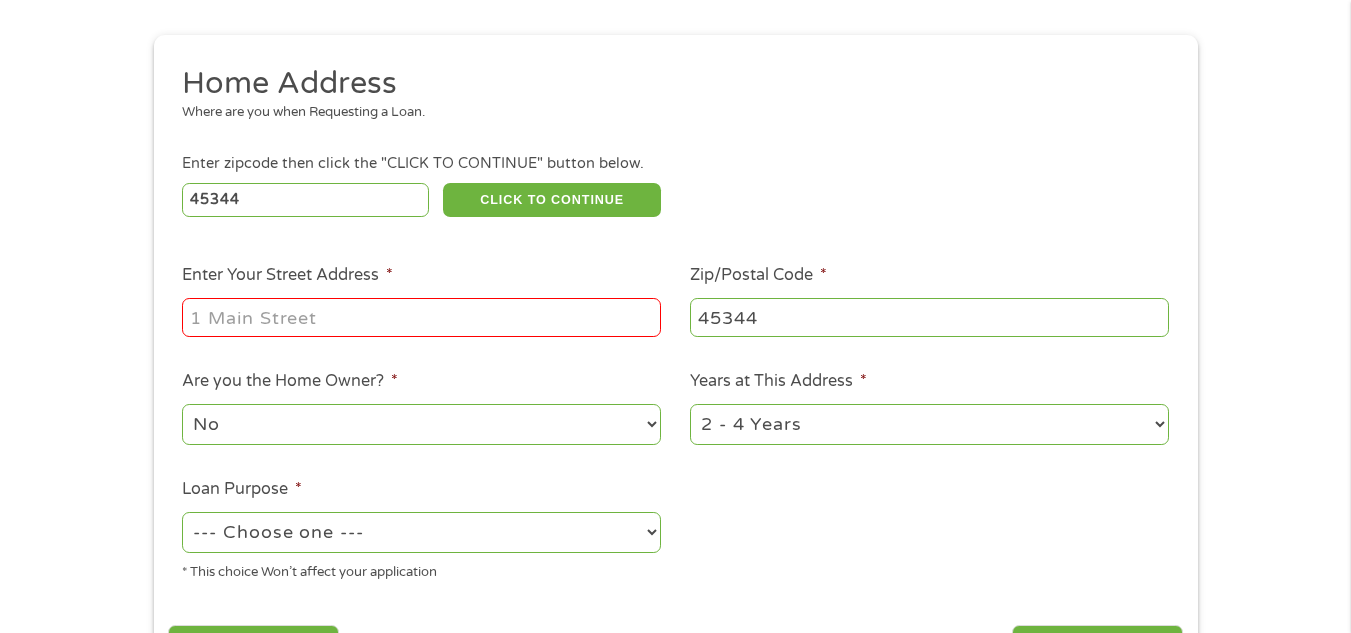 type on "118 Orth Drive, New Carlisle, OH, USA" 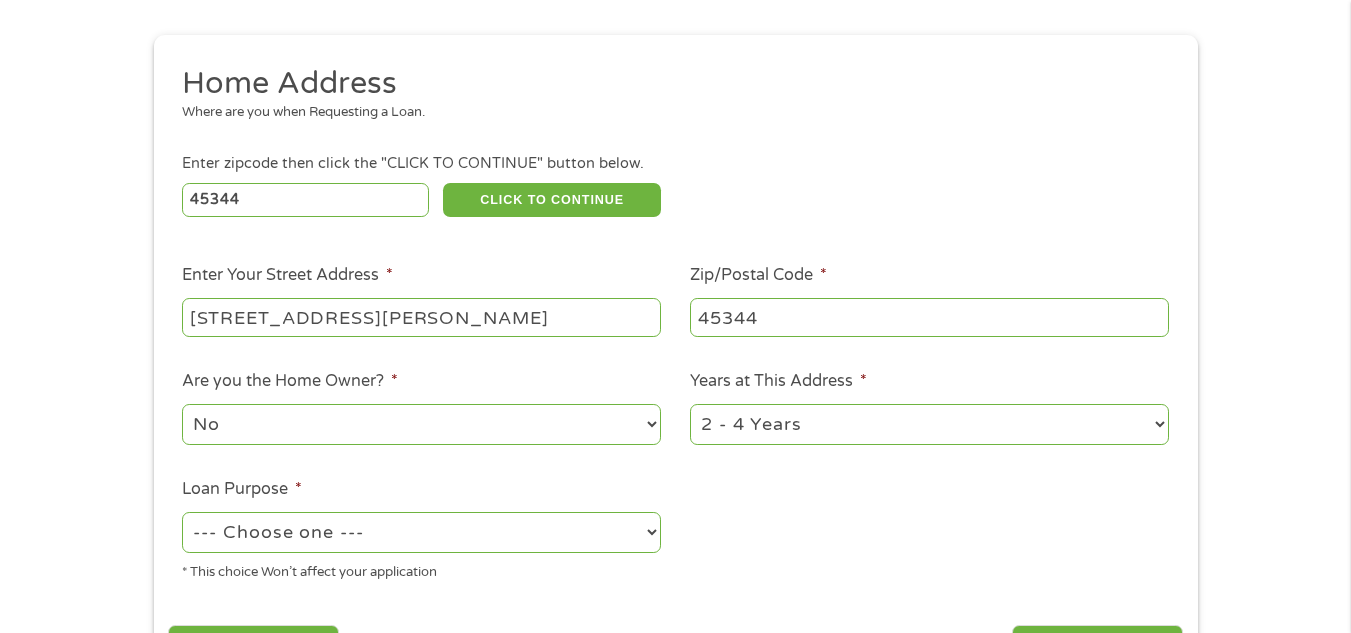 click on "1 Year or less 1 - 2 Years 2 - 4 Years Over 4 Years" at bounding box center (929, 424) 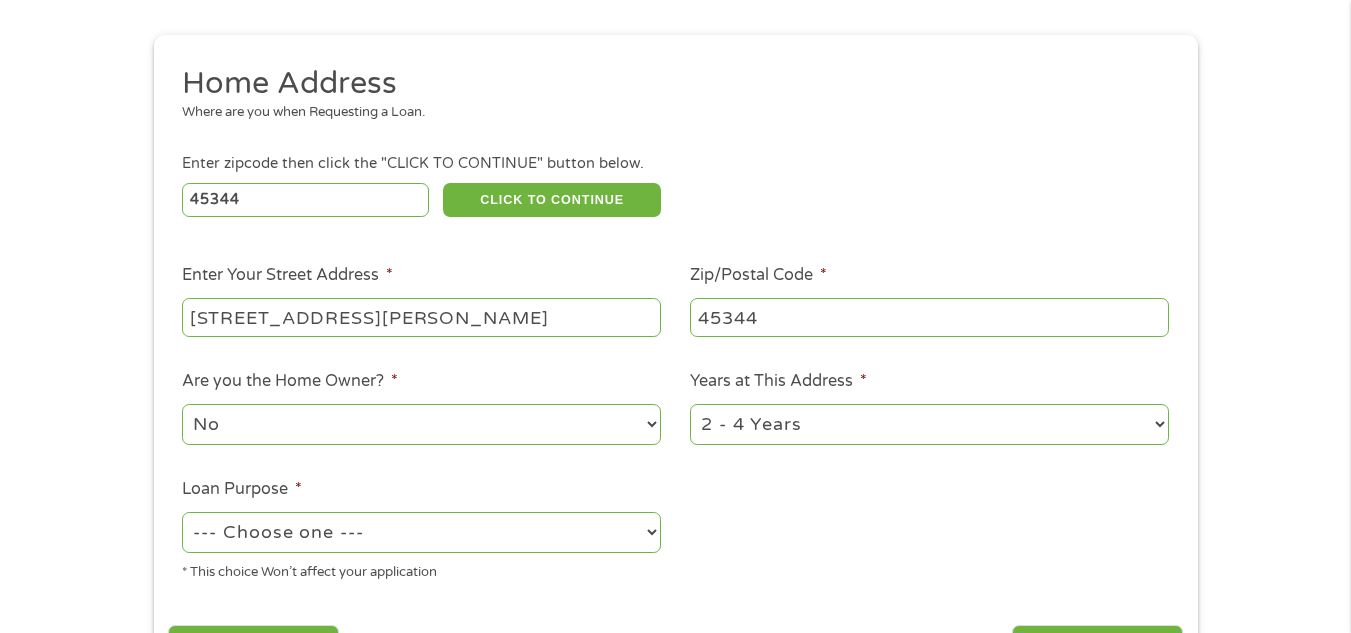 select on "60months" 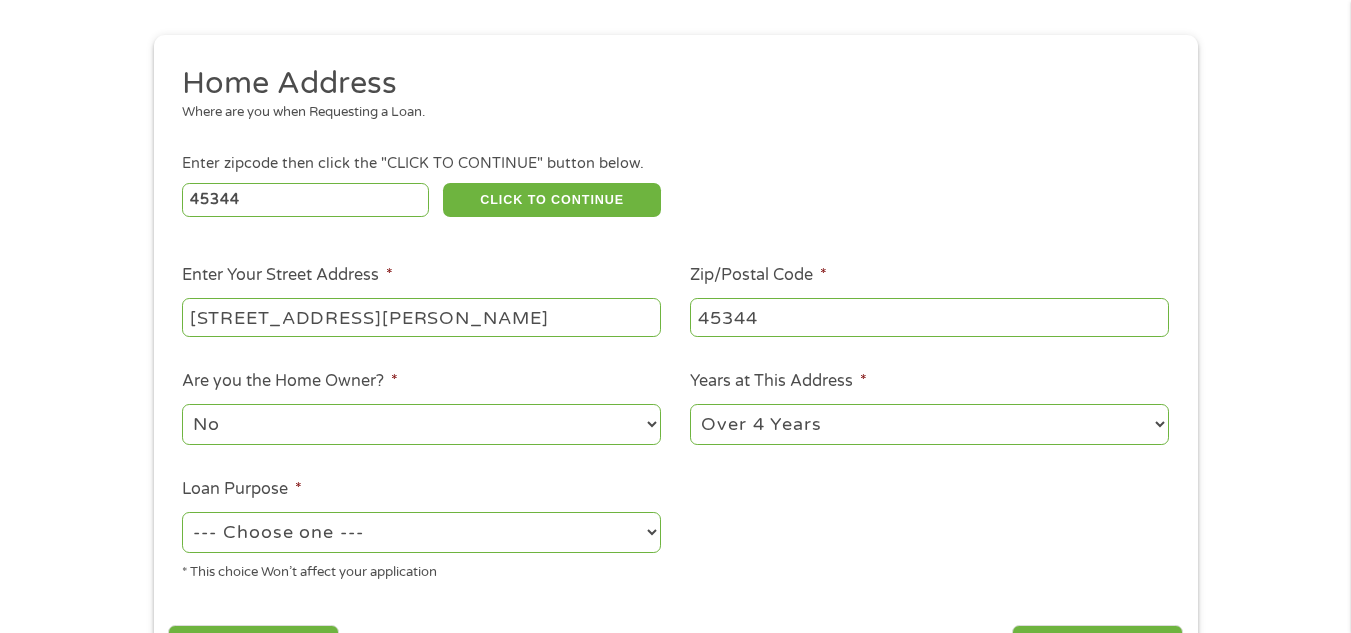 click on "1 Year or less 1 - 2 Years 2 - 4 Years Over 4 Years" at bounding box center [929, 424] 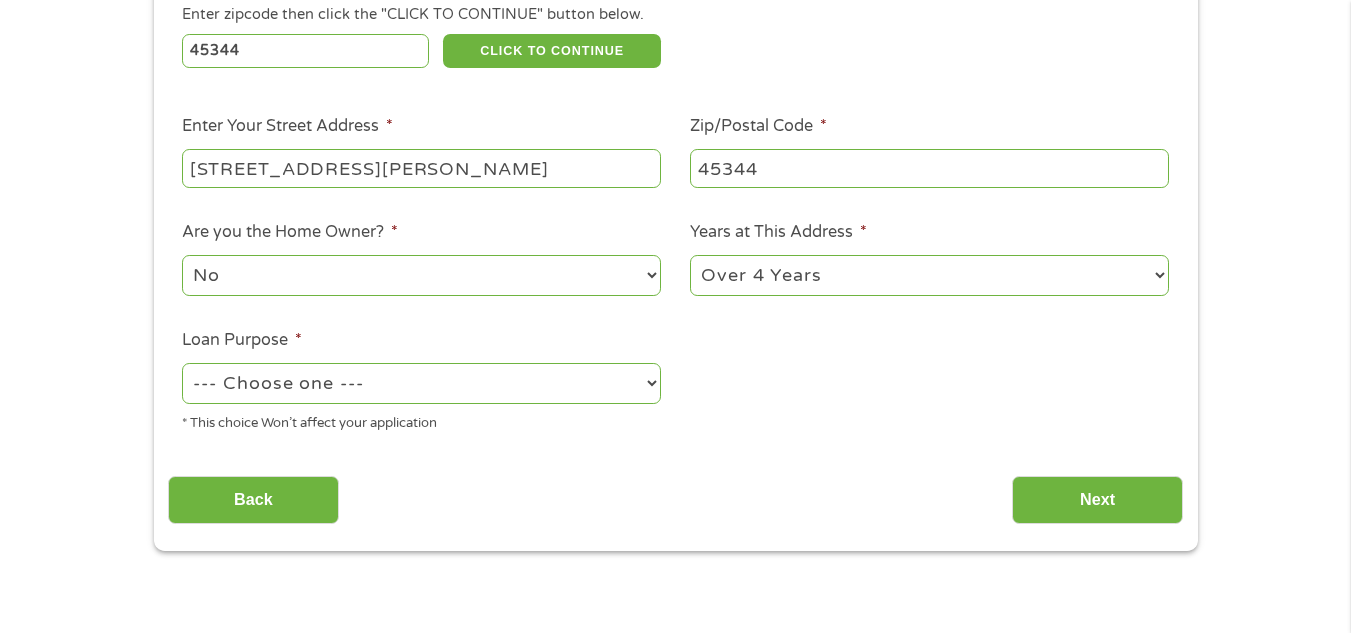 scroll, scrollTop: 400, scrollLeft: 0, axis: vertical 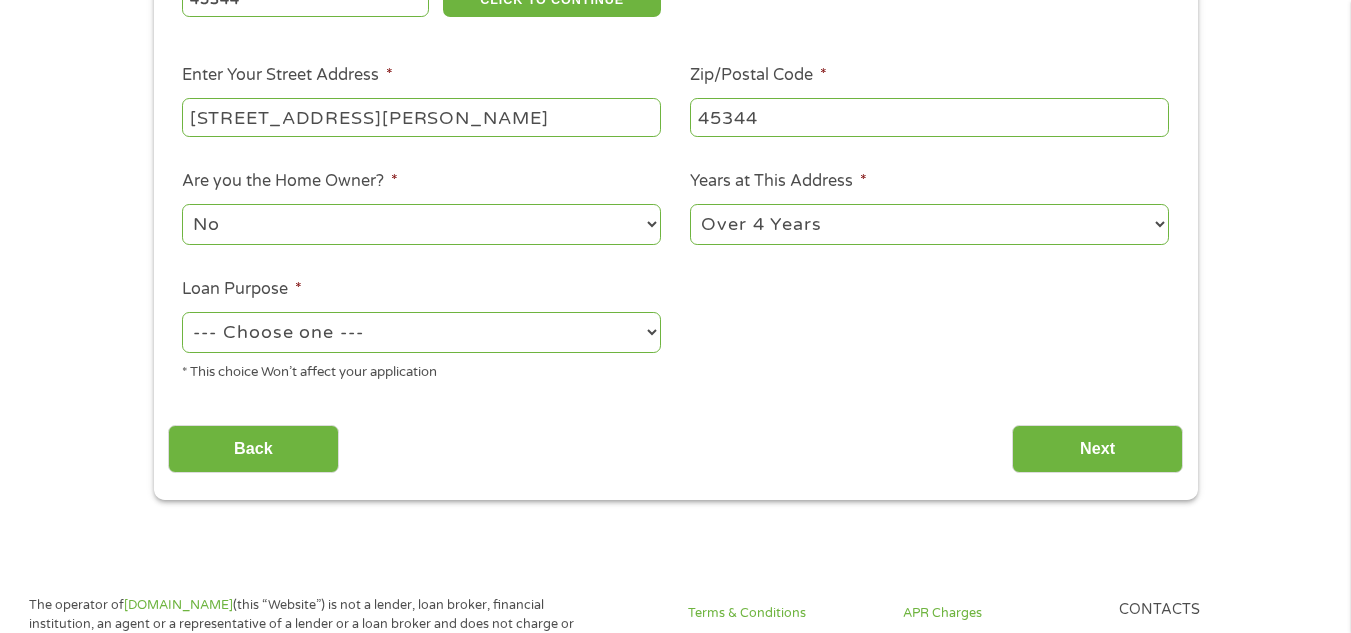 click on "--- Choose one --- Pay Bills Debt Consolidation Home Improvement Major Purchase Car Loan Short Term Cash Medical Expenses Other" at bounding box center [421, 332] 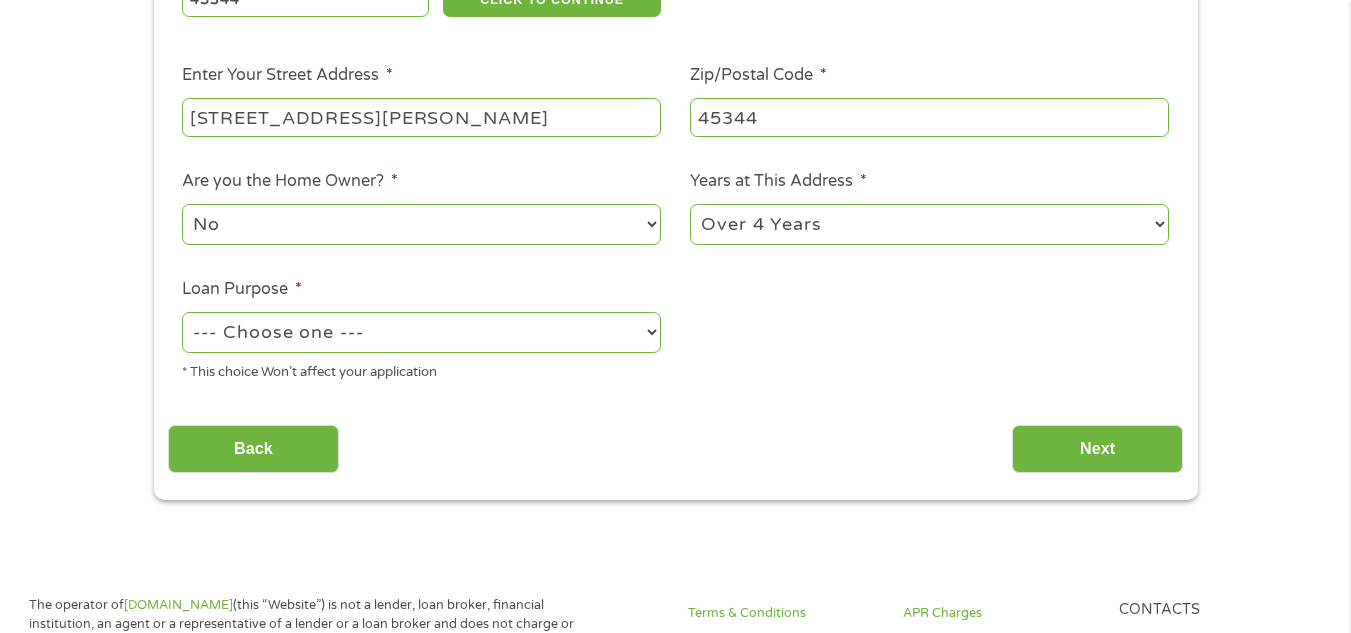 select on "medicalexpenses" 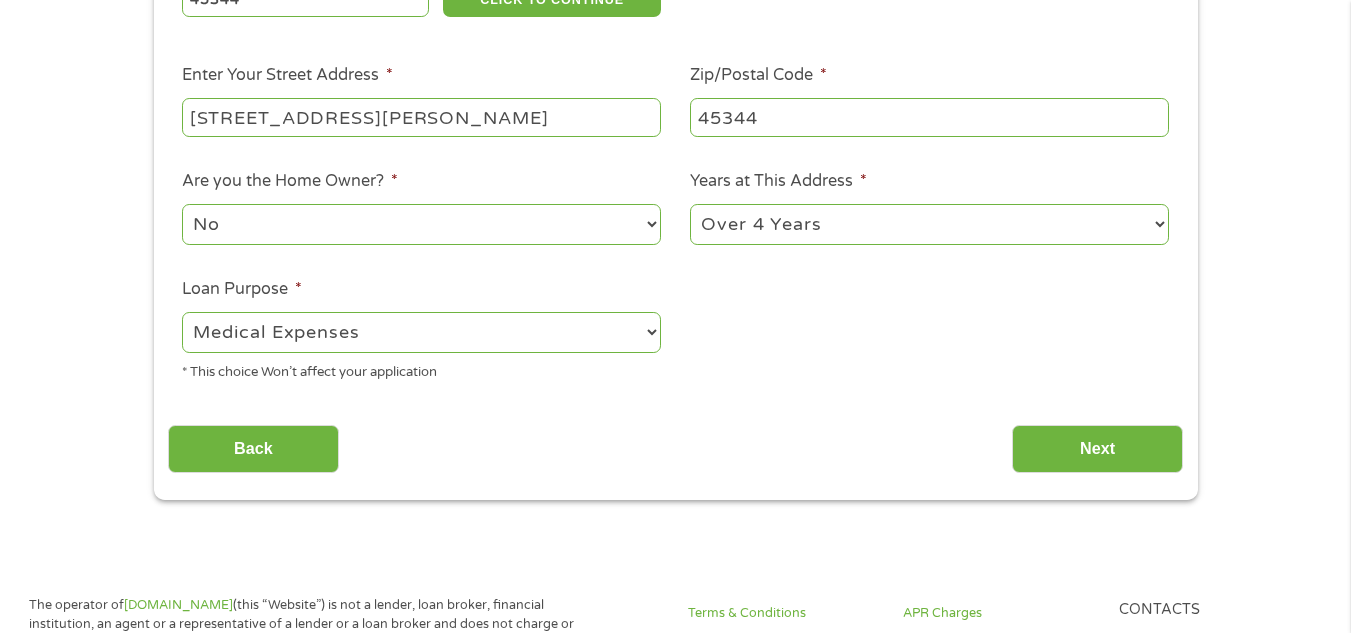 click on "--- Choose one --- Pay Bills Debt Consolidation Home Improvement Major Purchase Car Loan Short Term Cash Medical Expenses Other" at bounding box center [421, 332] 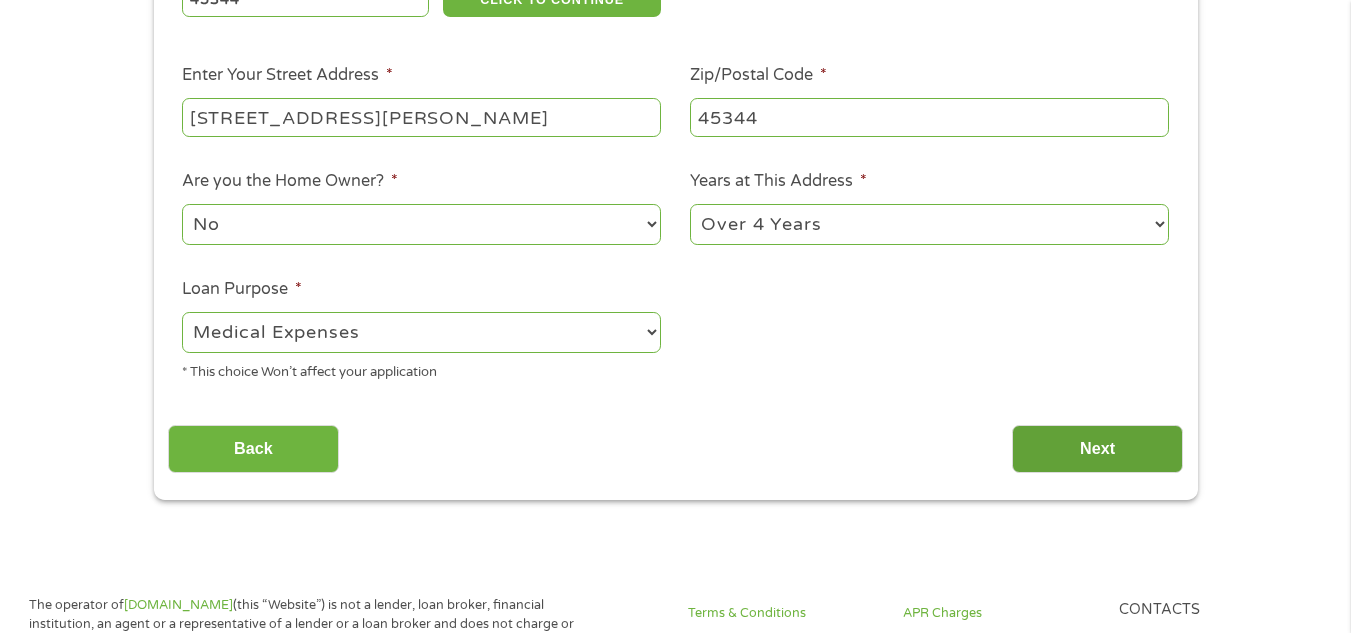 click on "Next" at bounding box center [1097, 449] 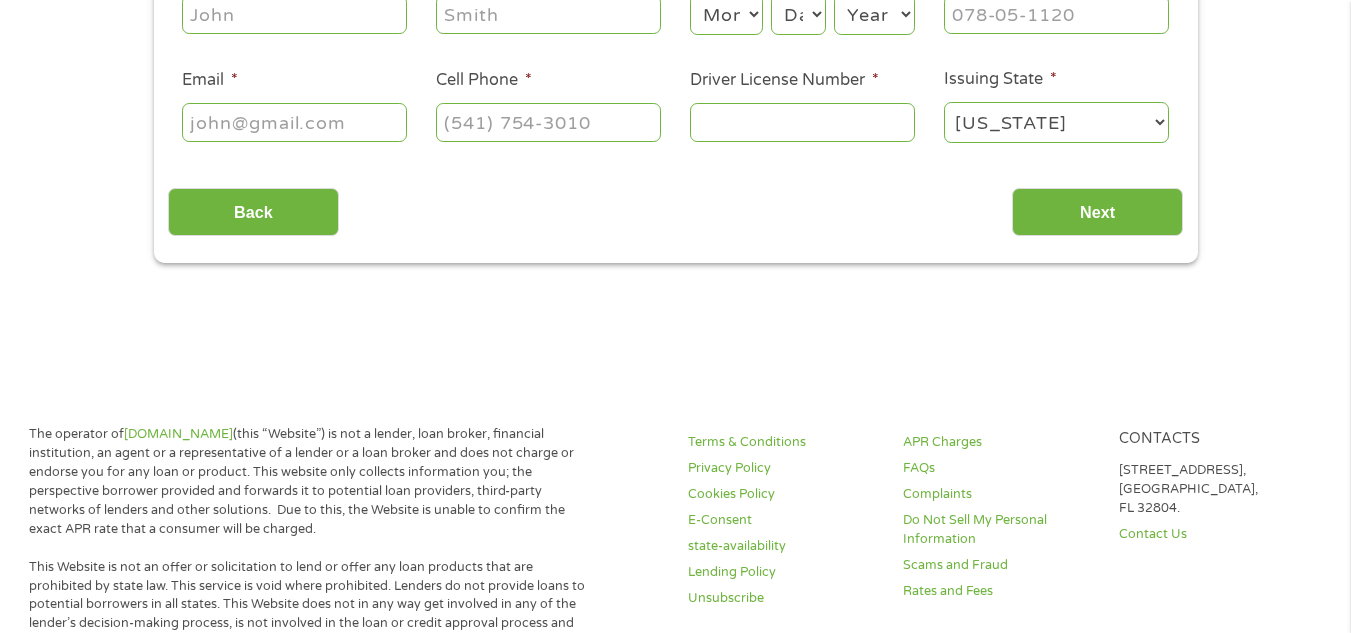 scroll, scrollTop: 8, scrollLeft: 8, axis: both 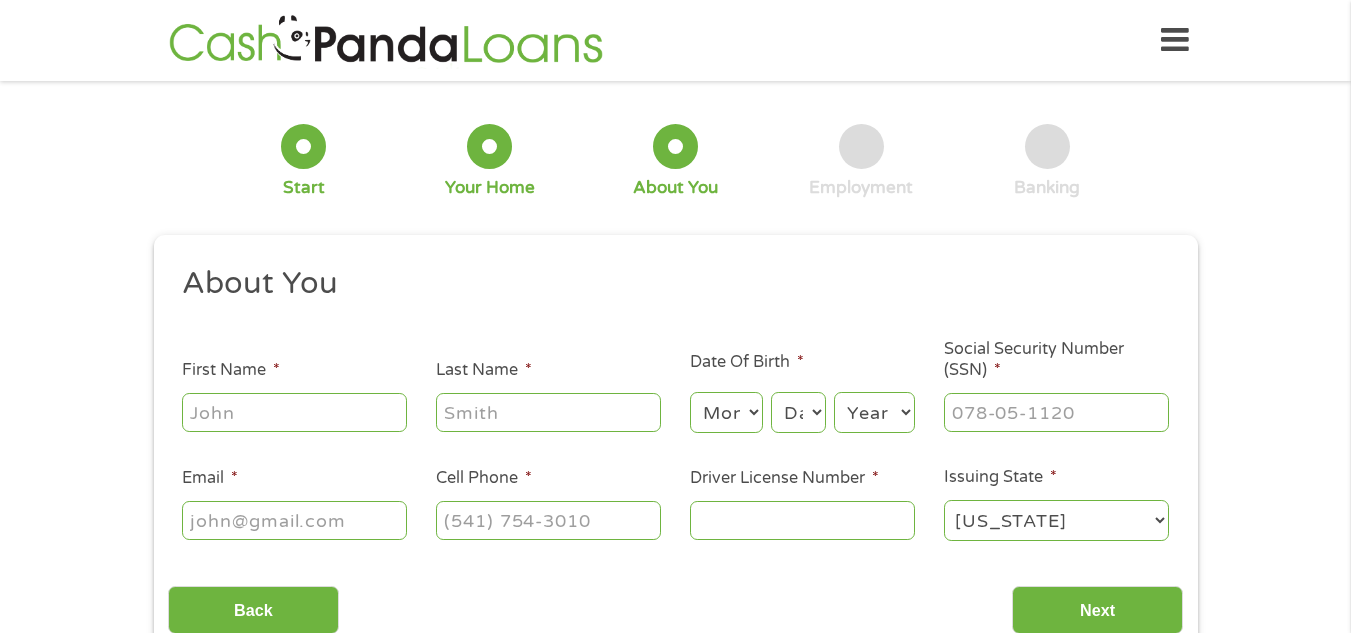 click on "First Name *" at bounding box center (294, 412) 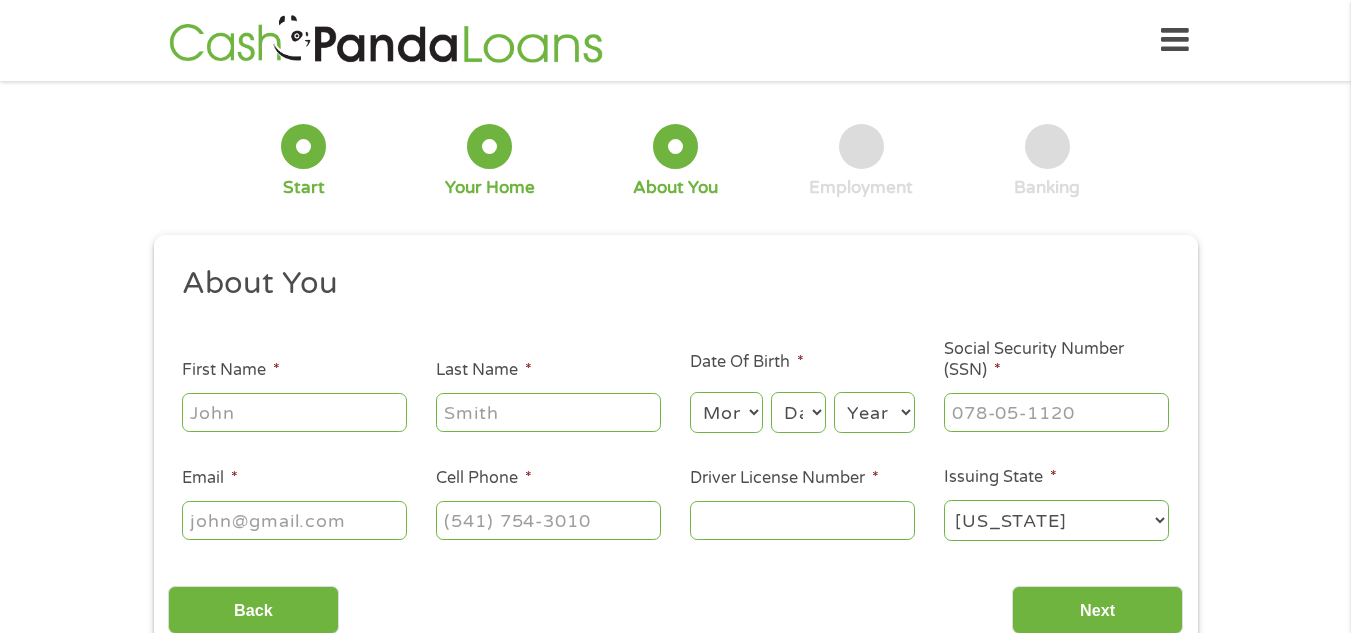 type on "Rebecca" 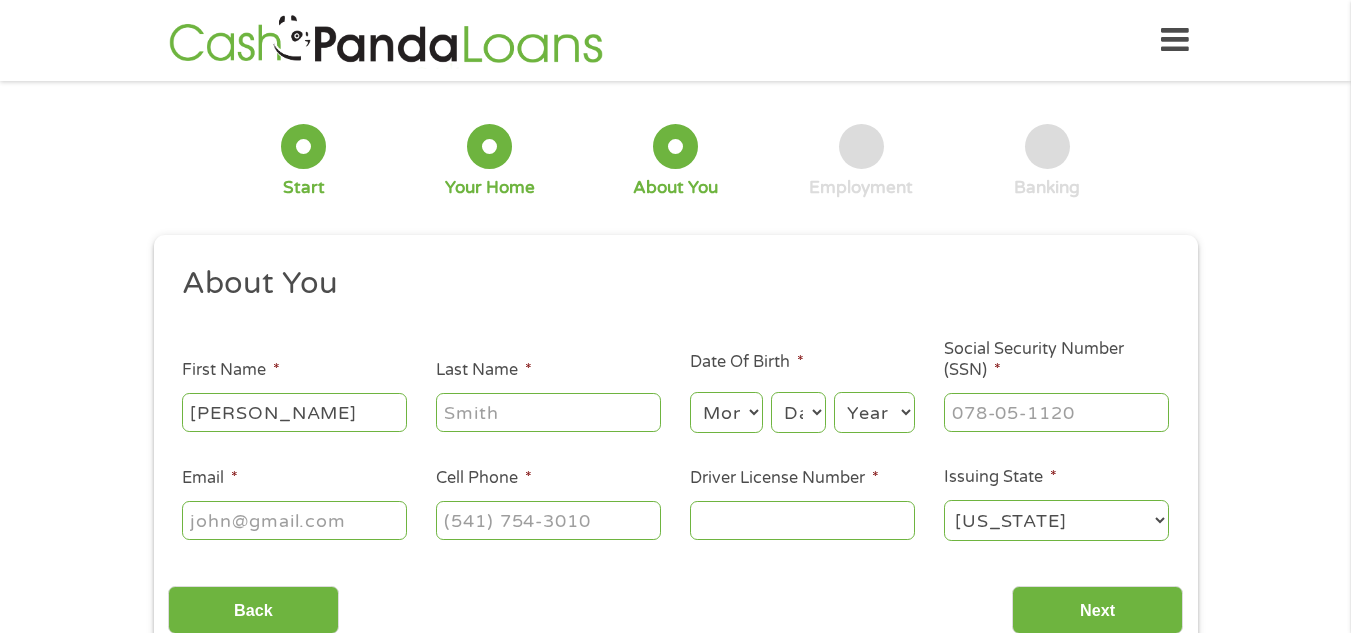 type on "Ross" 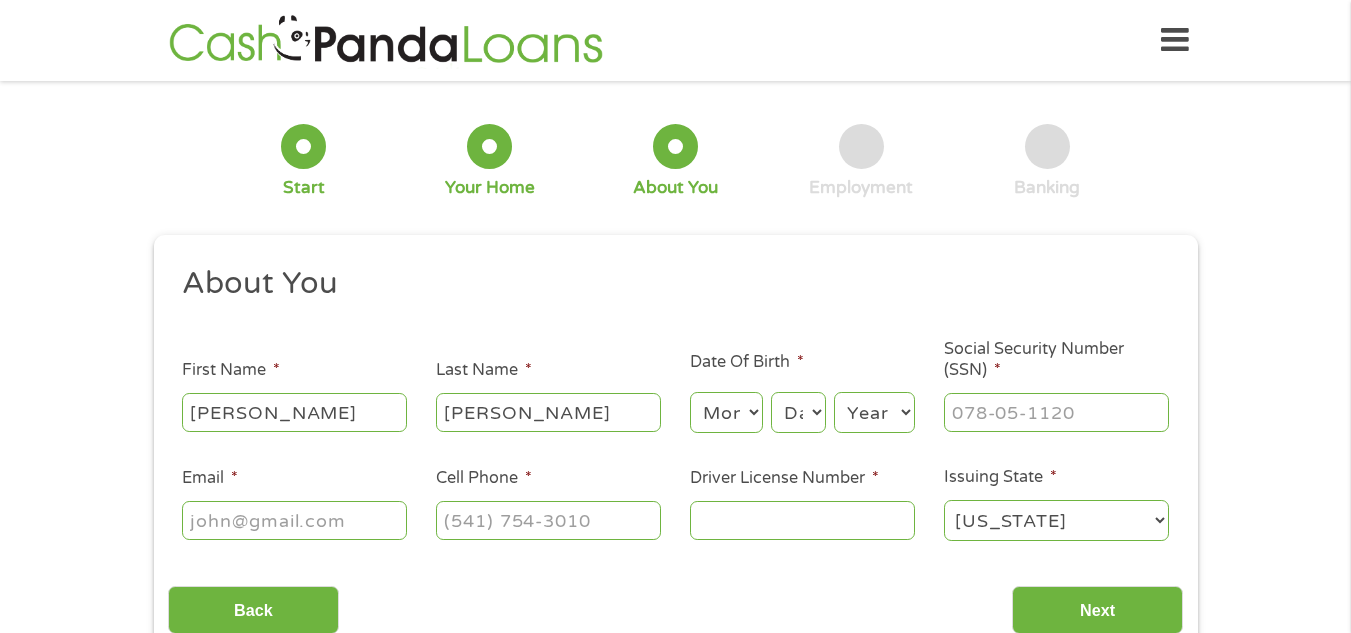 type on "rossrebecca411@gmail.com" 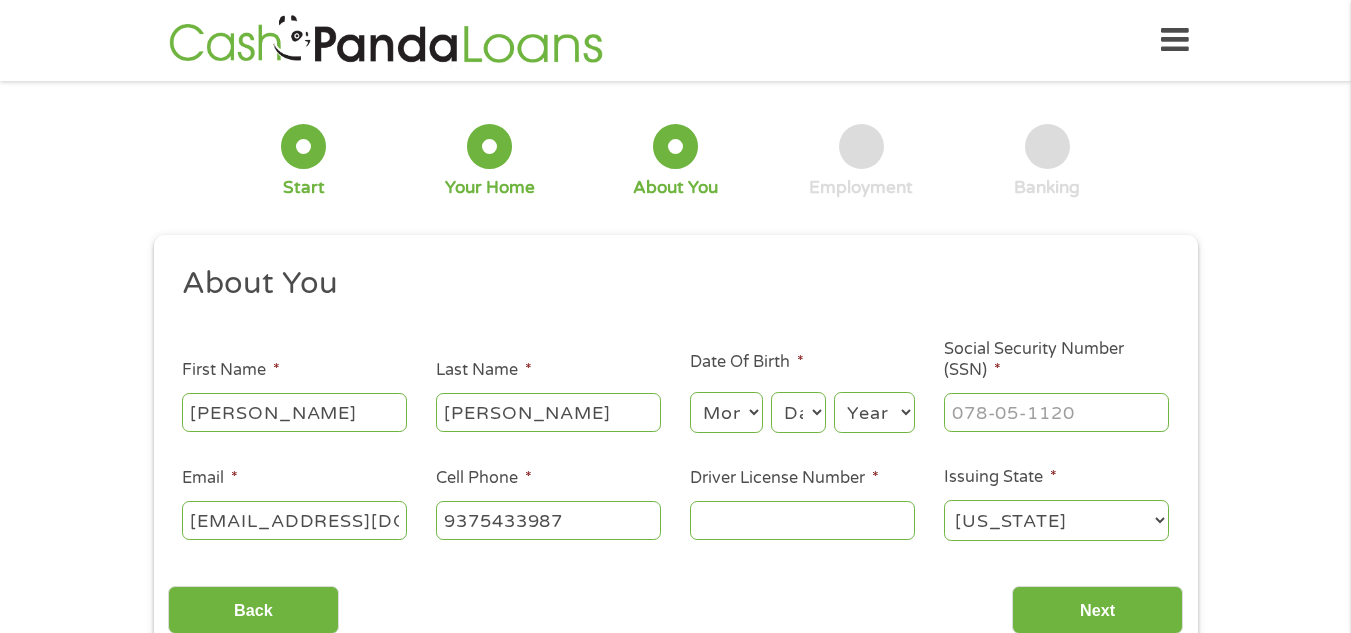 type on "(937) 543-3987" 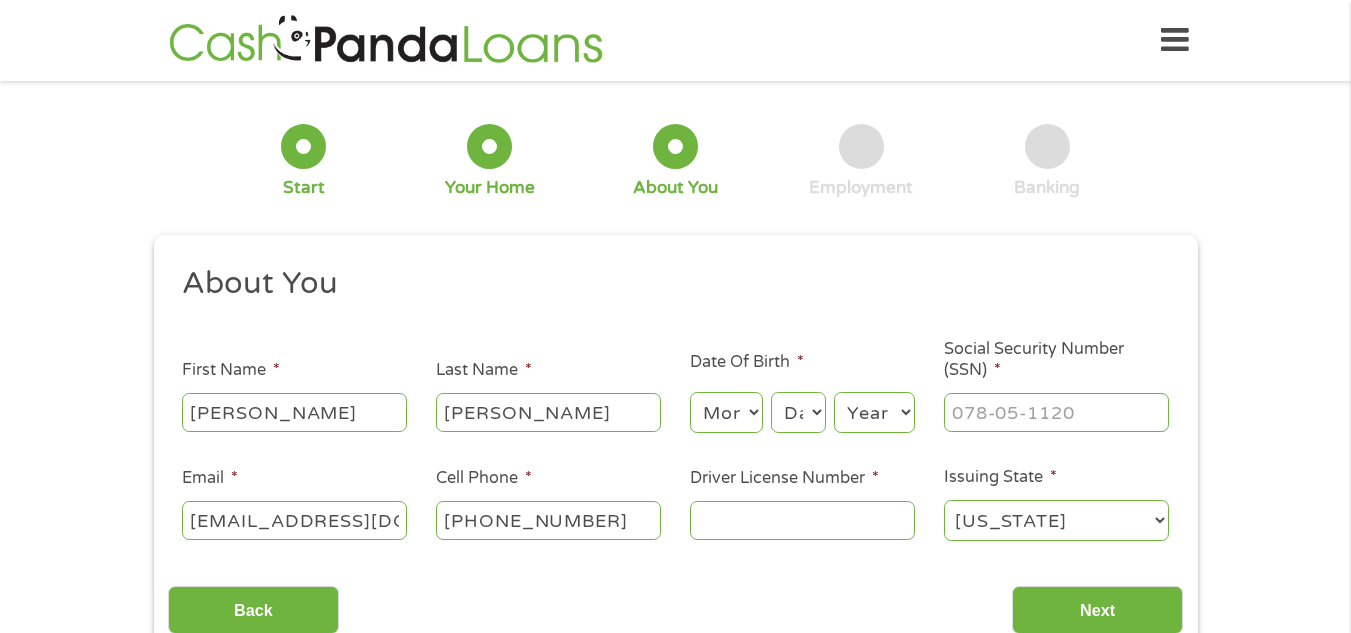 click on "Month 1 2 3 4 5 6 7 8 9 10 11 12" at bounding box center (726, 412) 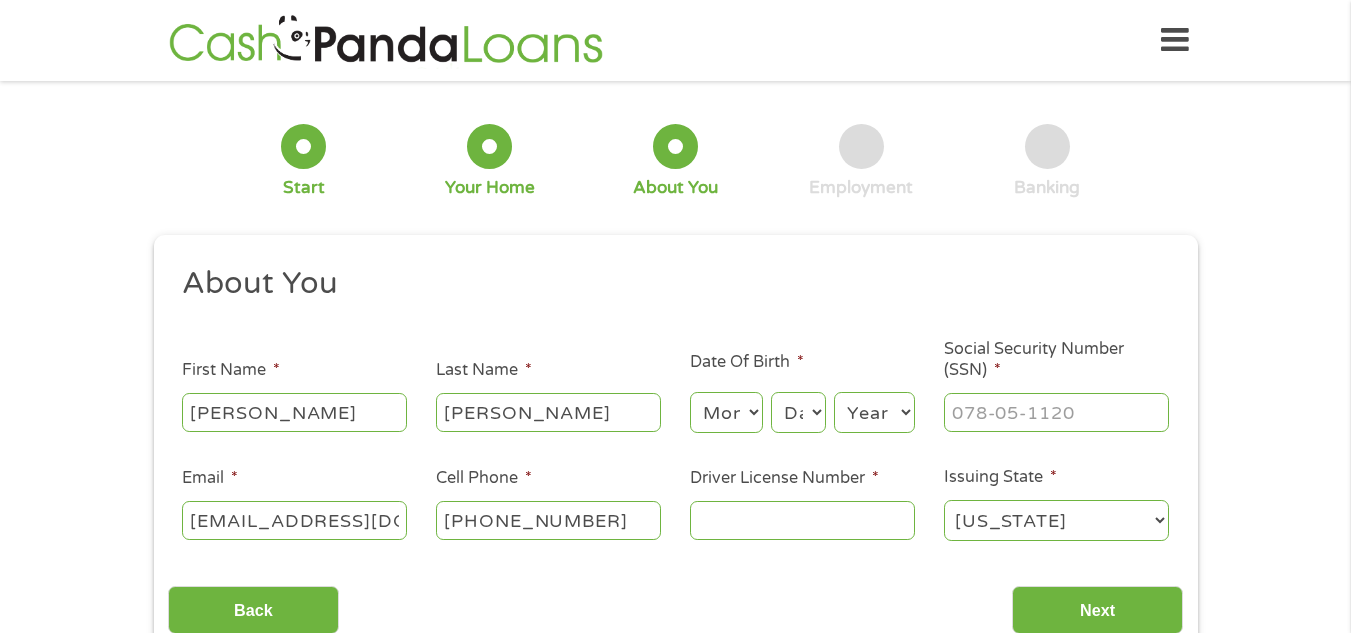 select on "12" 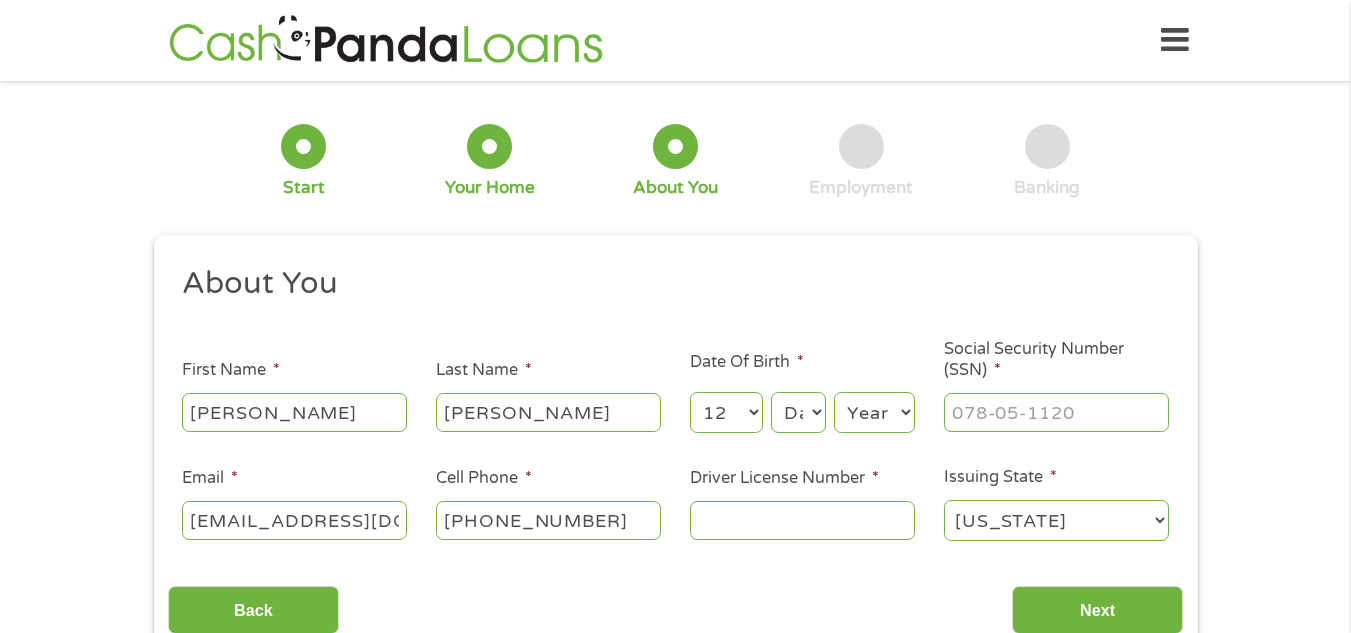 click on "Month 1 2 3 4 5 6 7 8 9 10 11 12" at bounding box center [726, 412] 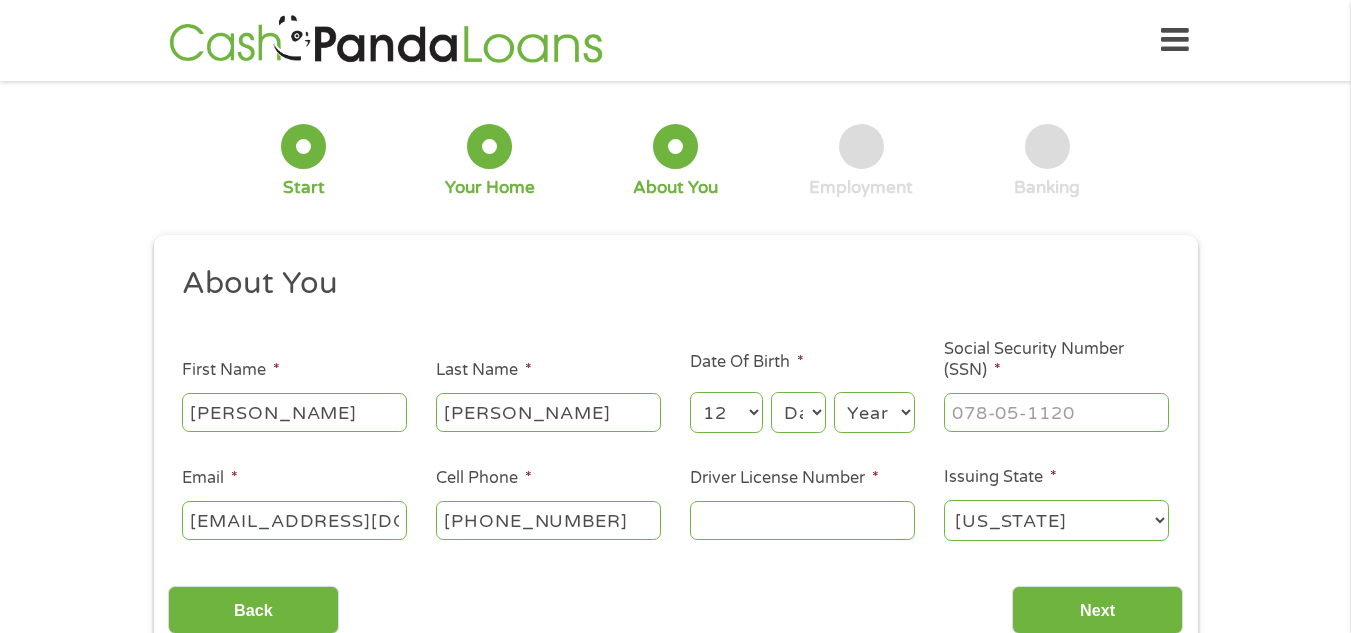 click on "Day 1 2 3 4 5 6 7 8 9 10 11 12 13 14 15 16 17 18 19 20 21 22 23 24 25 26 27 28 29 30 31" at bounding box center (798, 412) 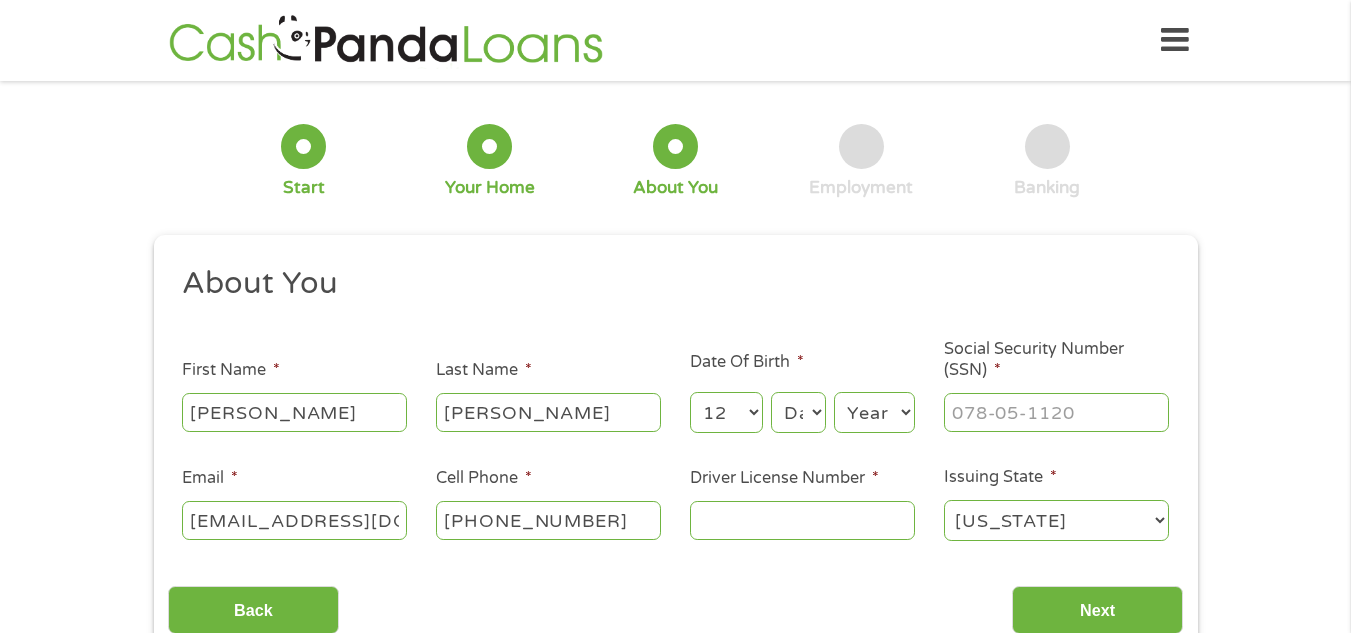 select on "6" 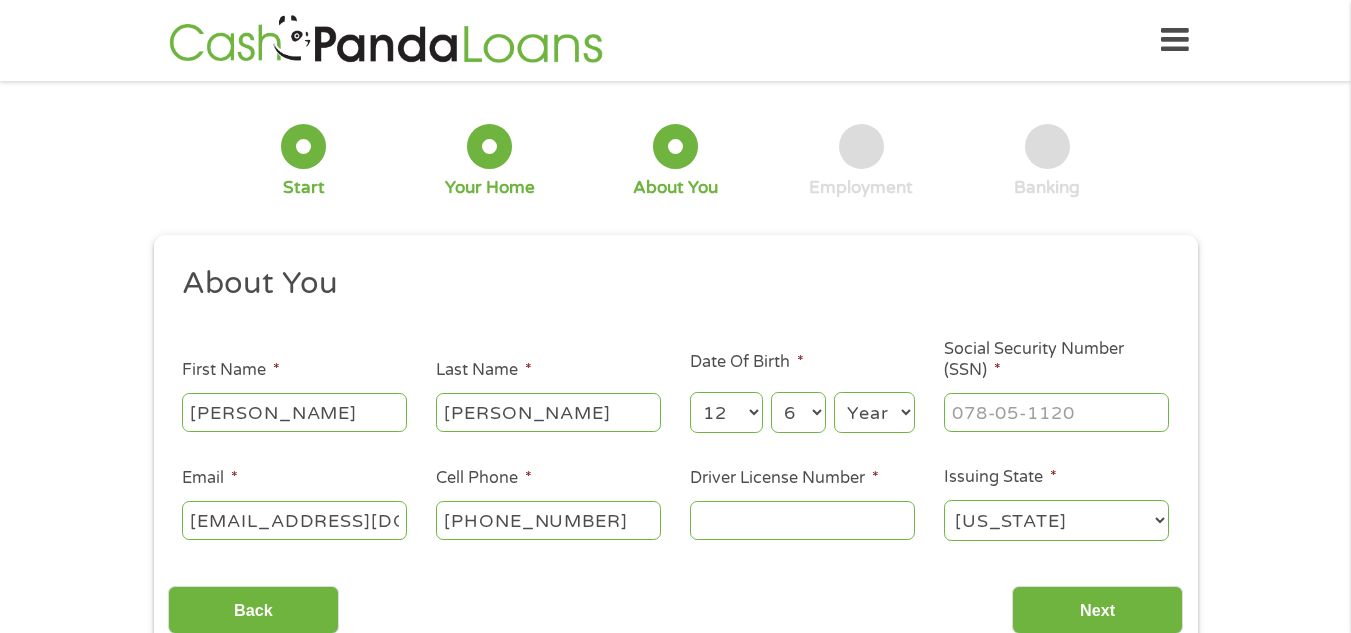 click on "Day 1 2 3 4 5 6 7 8 9 10 11 12 13 14 15 16 17 18 19 20 21 22 23 24 25 26 27 28 29 30 31" at bounding box center (798, 412) 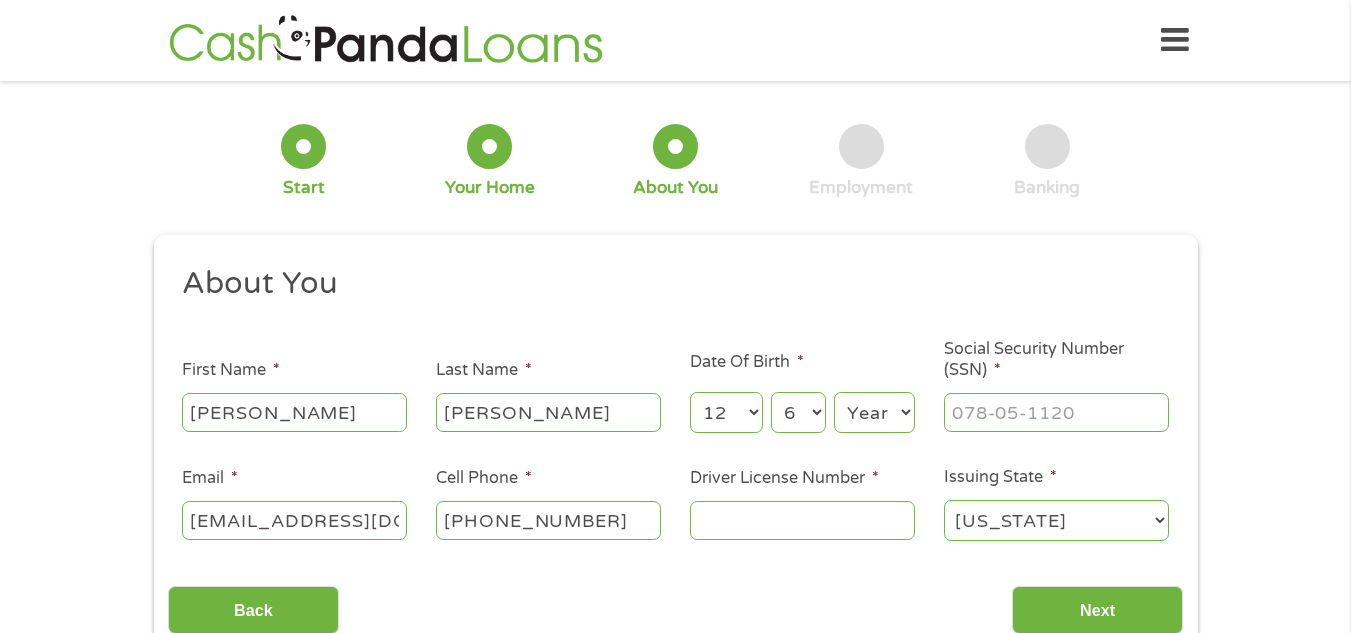 drag, startPoint x: 859, startPoint y: 418, endPoint x: 858, endPoint y: 400, distance: 18.027756 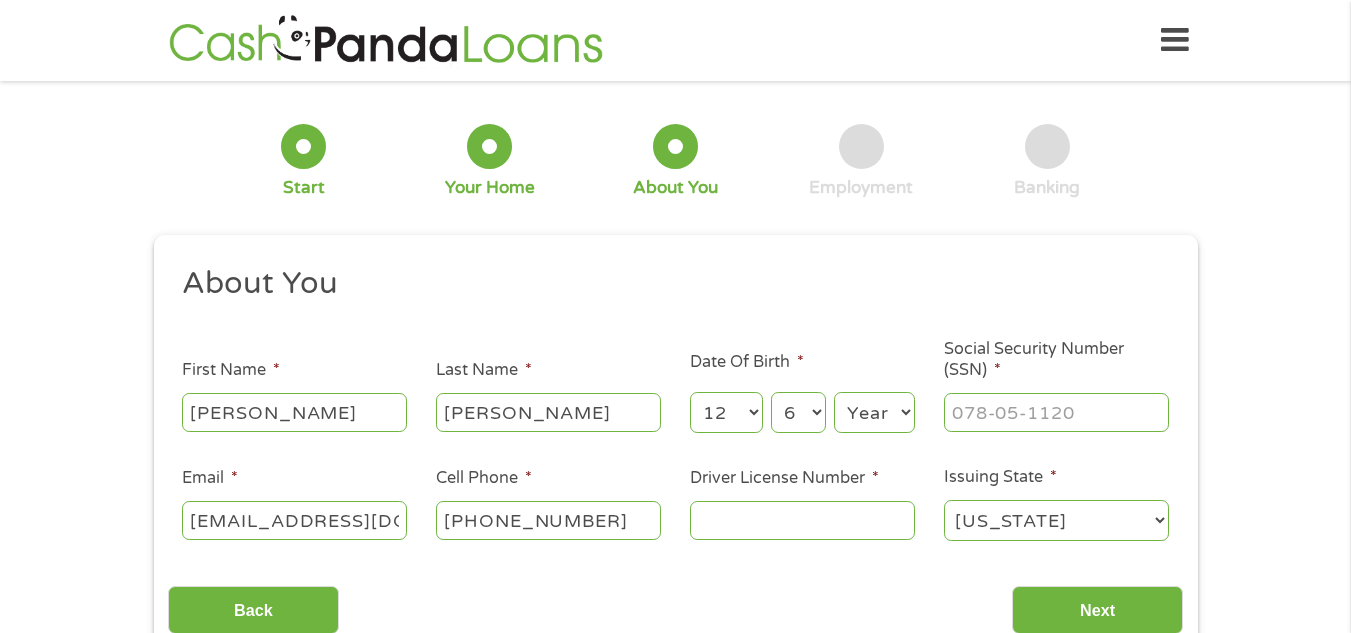 click on "Year 2007 2006 2005 2004 2003 2002 2001 2000 1999 1998 1997 1996 1995 1994 1993 1992 1991 1990 1989 1988 1987 1986 1985 1984 1983 1982 1981 1980 1979 1978 1977 1976 1975 1974 1973 1972 1971 1970 1969 1968 1967 1966 1965 1964 1963 1962 1961 1960 1959 1958 1957 1956 1955 1954 1953 1952 1951 1950 1949 1948 1947 1946 1945 1944 1943 1942 1941 1940 1939 1938 1937 1936 1935 1934 1933 1932 1931 1930 1929 1928 1927 1926 1925 1924 1923 1922 1921 1920" at bounding box center (874, 412) 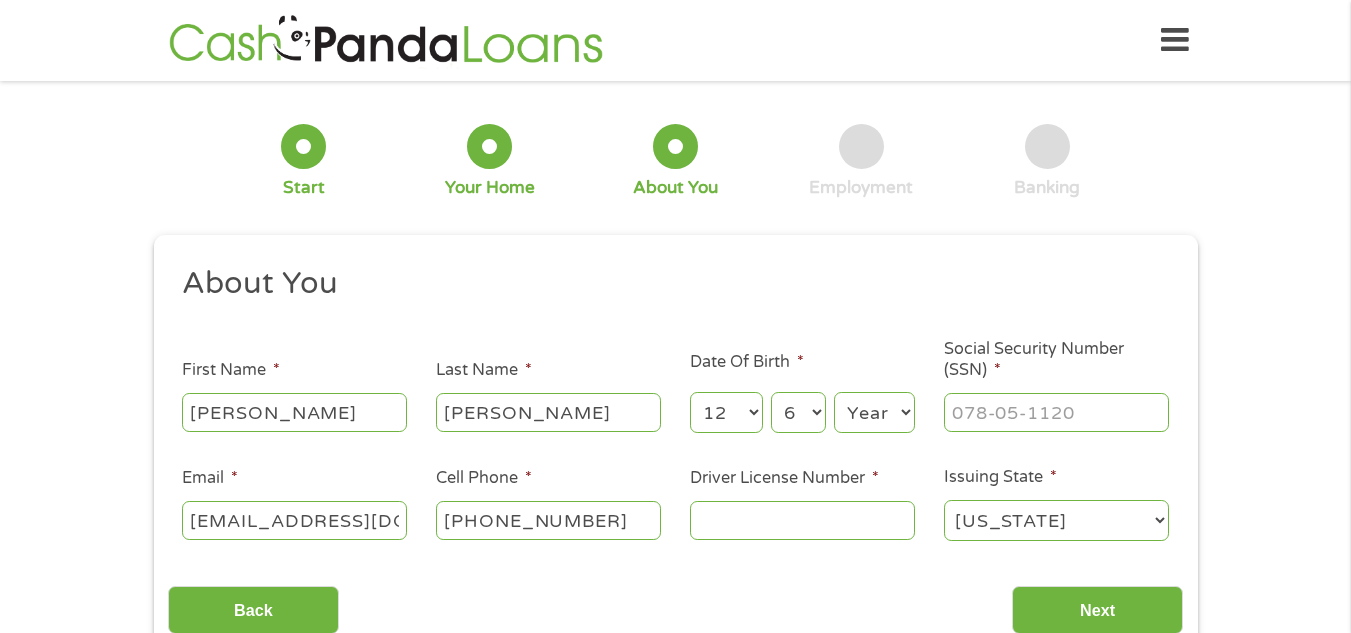 select on "1956" 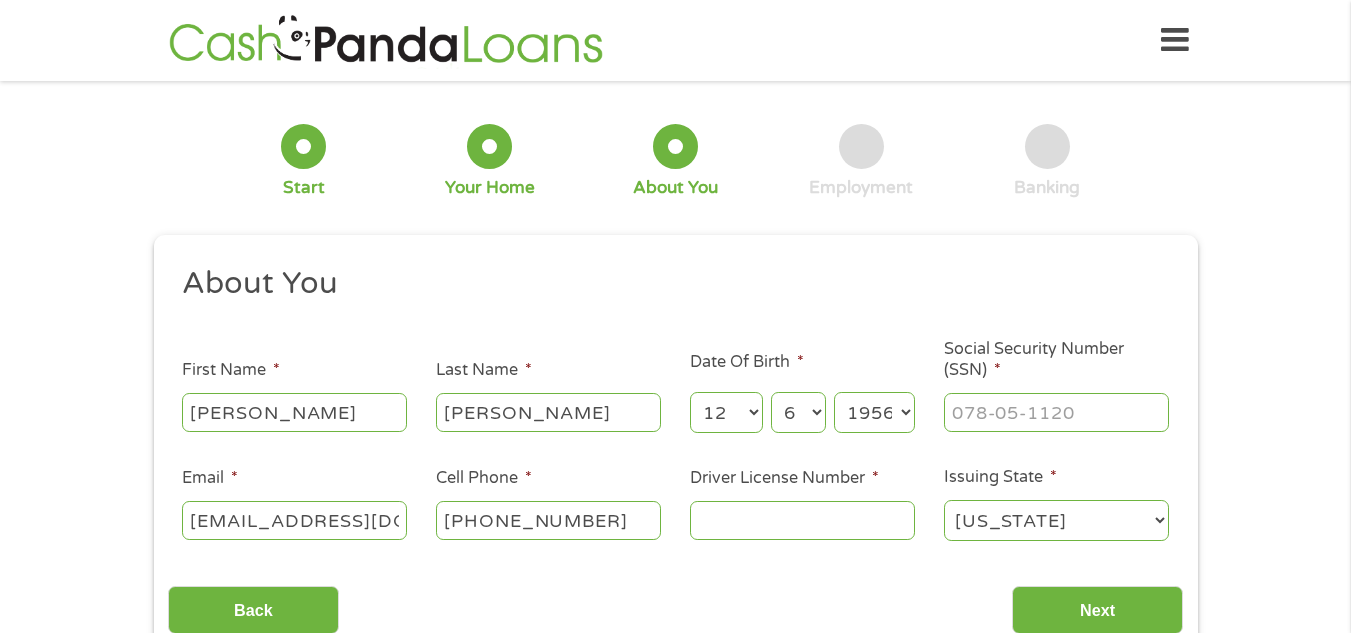 click on "Year 2007 2006 2005 2004 2003 2002 2001 2000 1999 1998 1997 1996 1995 1994 1993 1992 1991 1990 1989 1988 1987 1986 1985 1984 1983 1982 1981 1980 1979 1978 1977 1976 1975 1974 1973 1972 1971 1970 1969 1968 1967 1966 1965 1964 1963 1962 1961 1960 1959 1958 1957 1956 1955 1954 1953 1952 1951 1950 1949 1948 1947 1946 1945 1944 1943 1942 1941 1940 1939 1938 1937 1936 1935 1934 1933 1932 1931 1930 1929 1928 1927 1926 1925 1924 1923 1922 1921 1920" at bounding box center (874, 412) 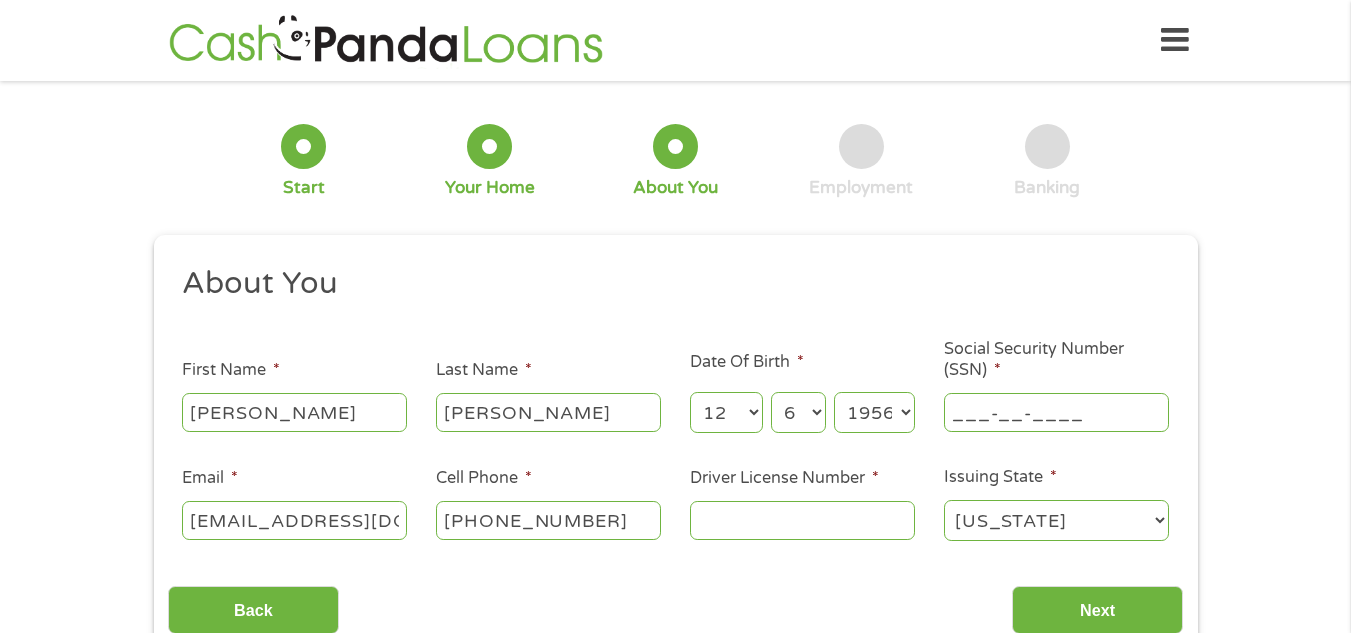 click on "___-__-____" at bounding box center [1056, 412] 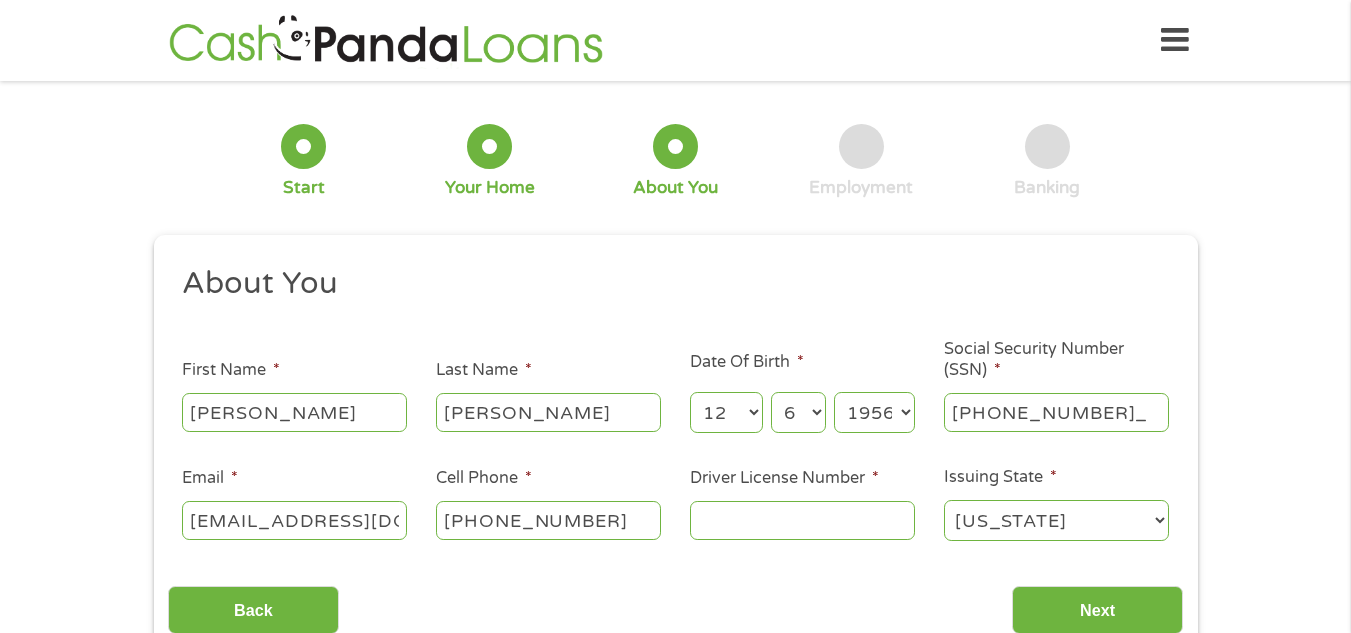 type on "283-62-4727" 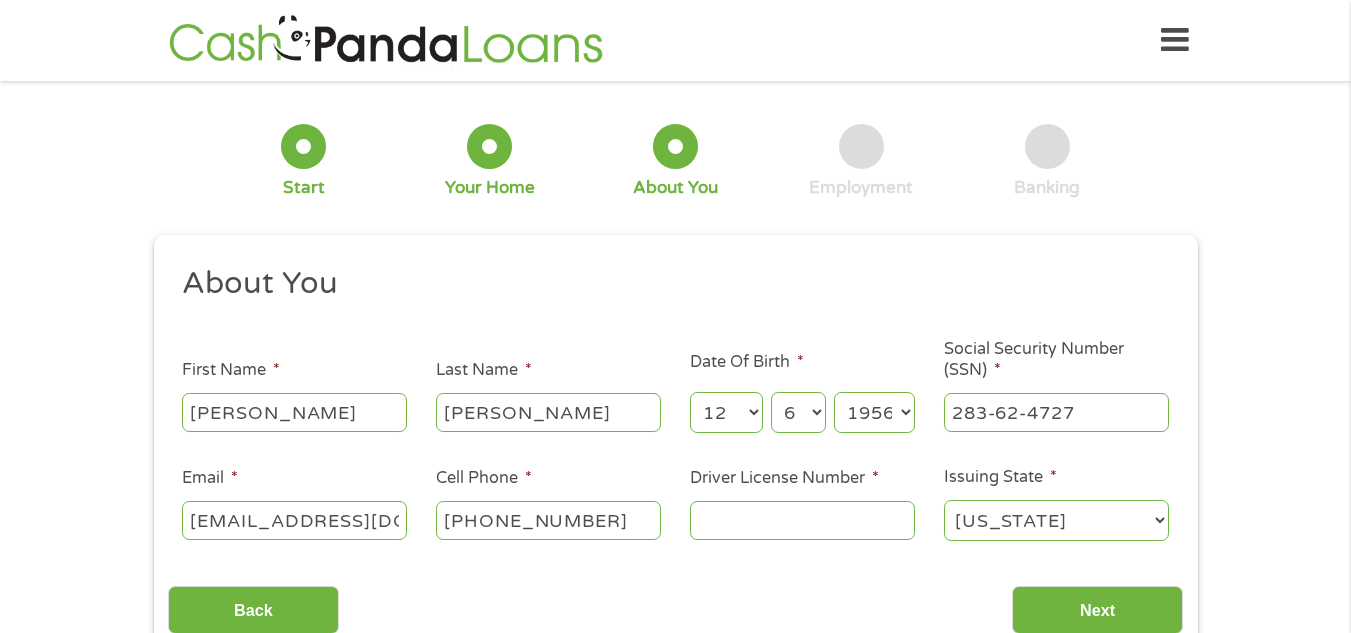 click on "Driver License Number *" at bounding box center [802, 520] 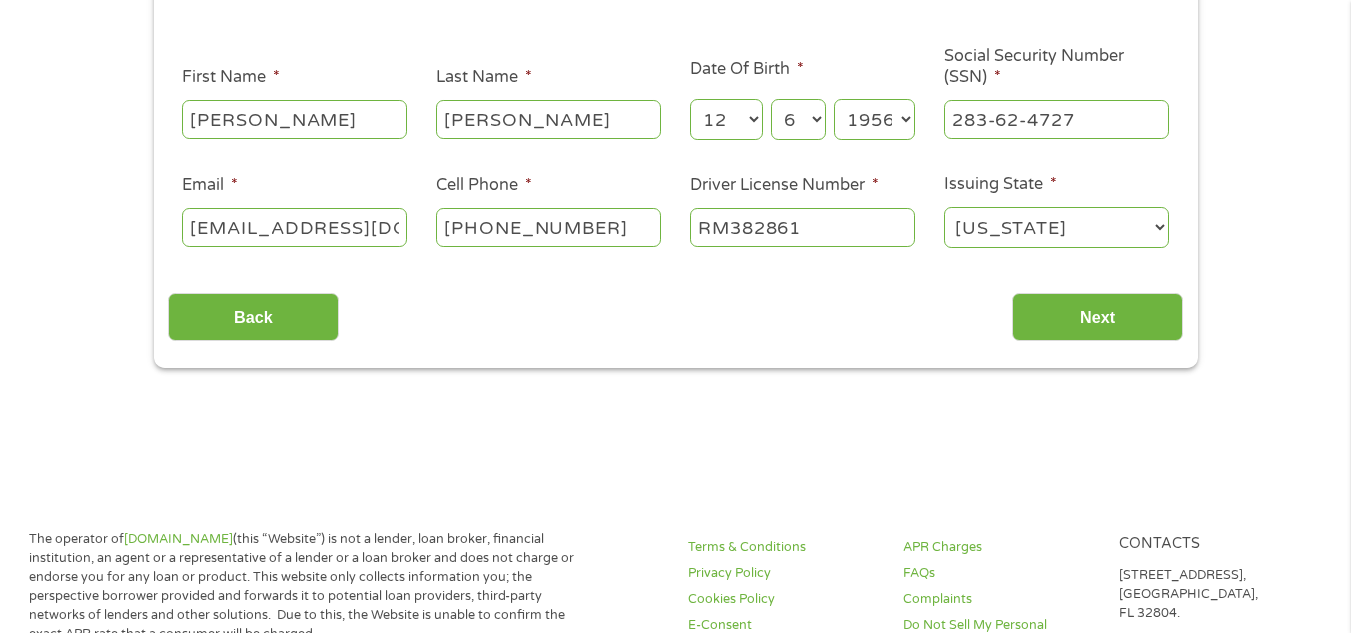 scroll, scrollTop: 300, scrollLeft: 0, axis: vertical 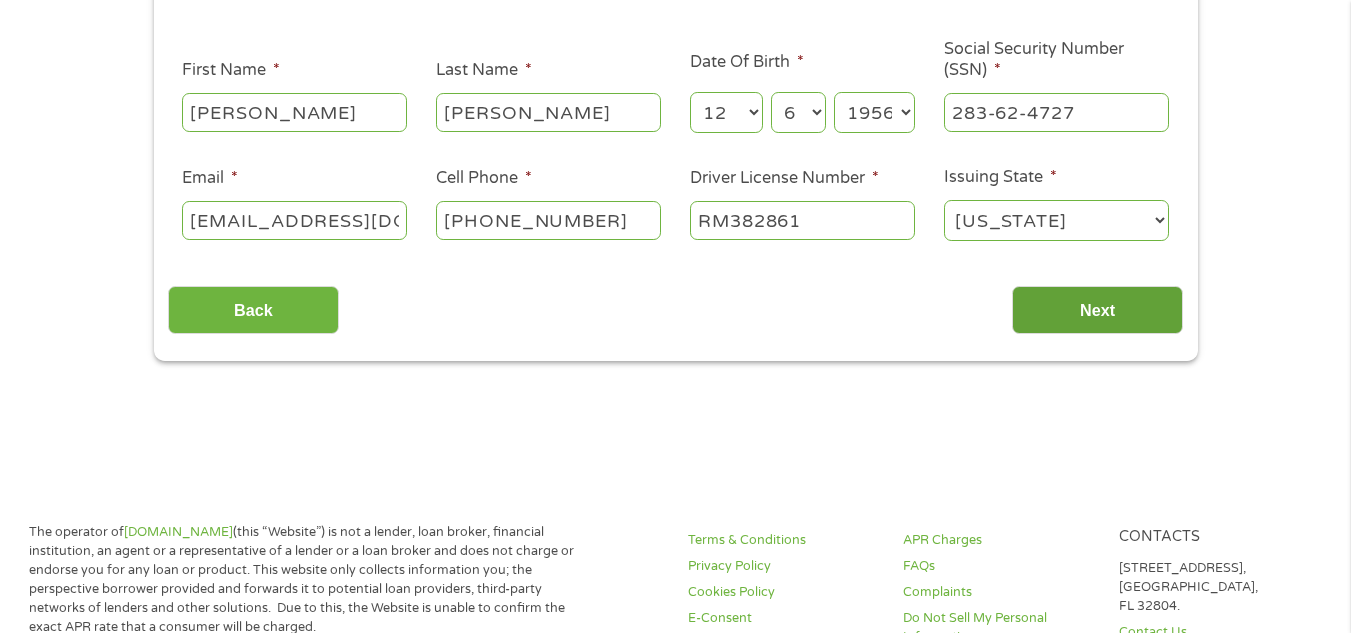 type on "RM382861" 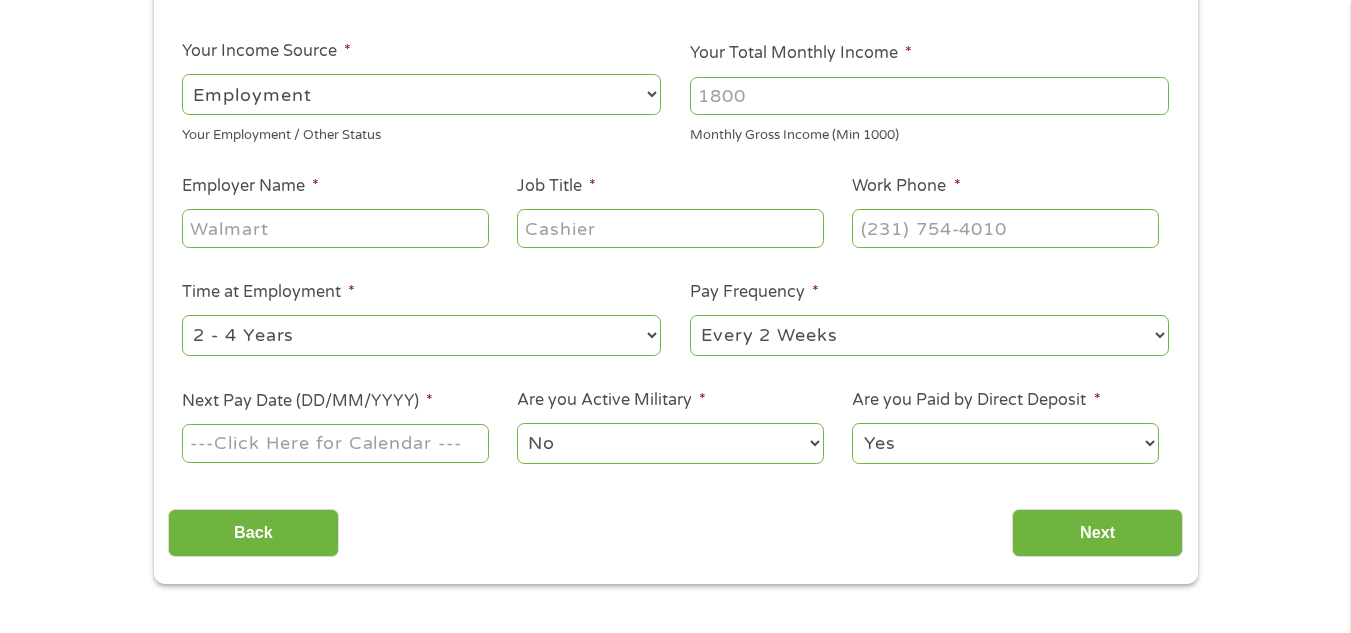 scroll, scrollTop: 39, scrollLeft: 0, axis: vertical 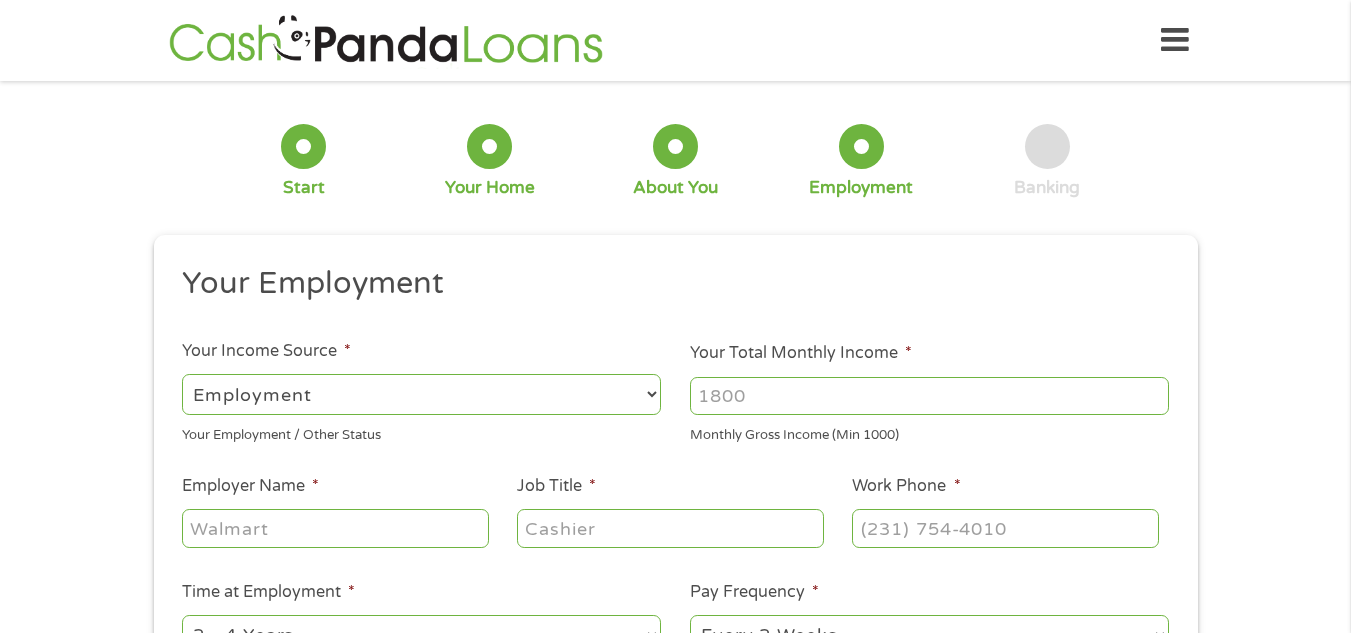 click on "--- Choose one --- Employment Self Employed Benefits" at bounding box center [421, 394] 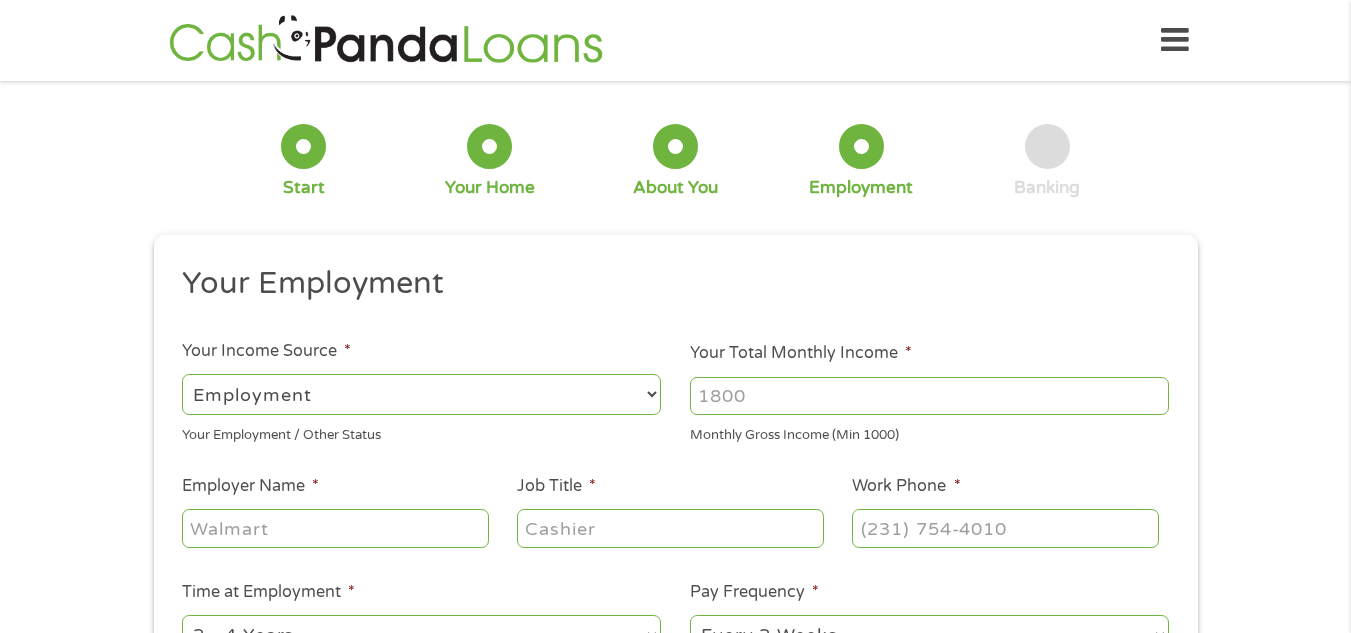 select on "benefits" 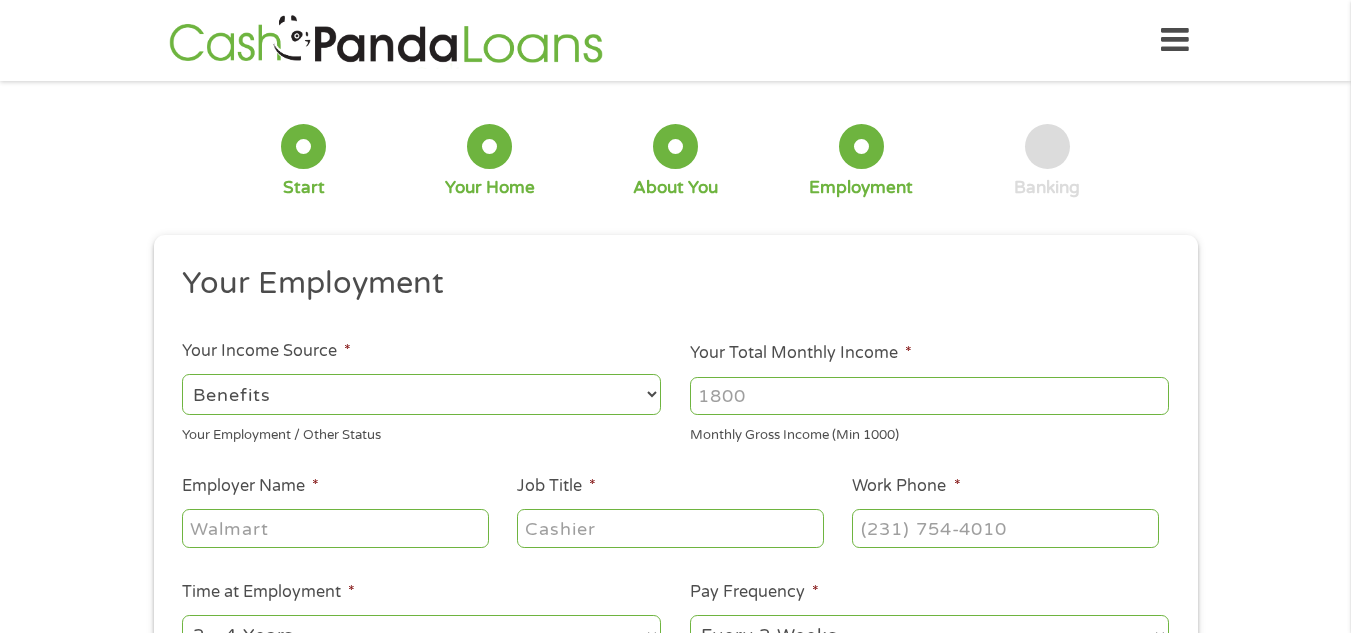 click on "--- Choose one --- Employment Self Employed Benefits" at bounding box center (421, 394) 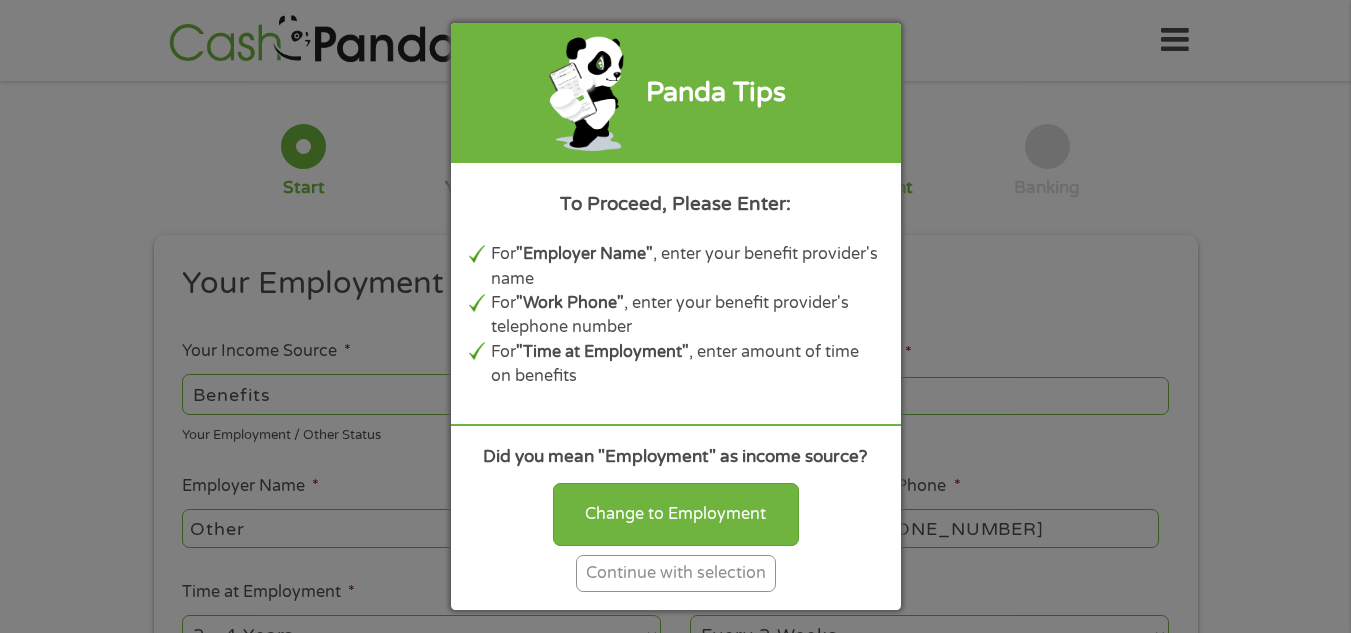 click on "Continue with selection" at bounding box center [676, 573] 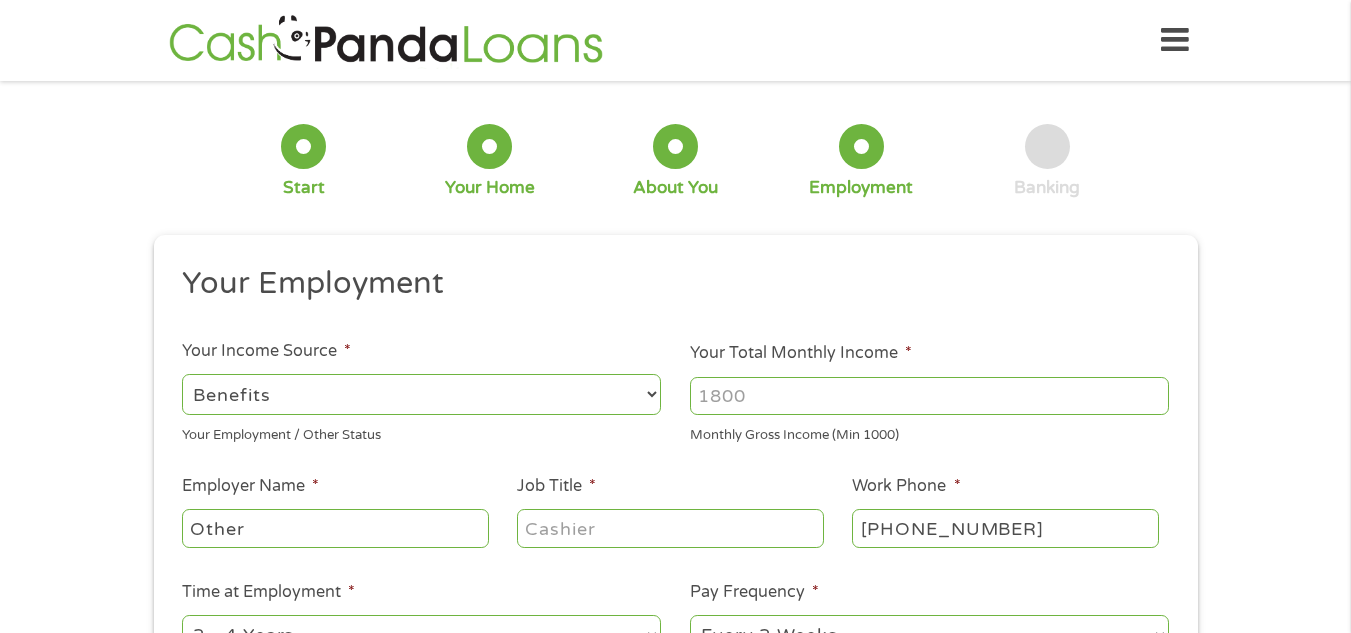 click on "Your Total Monthly Income *" at bounding box center [929, 396] 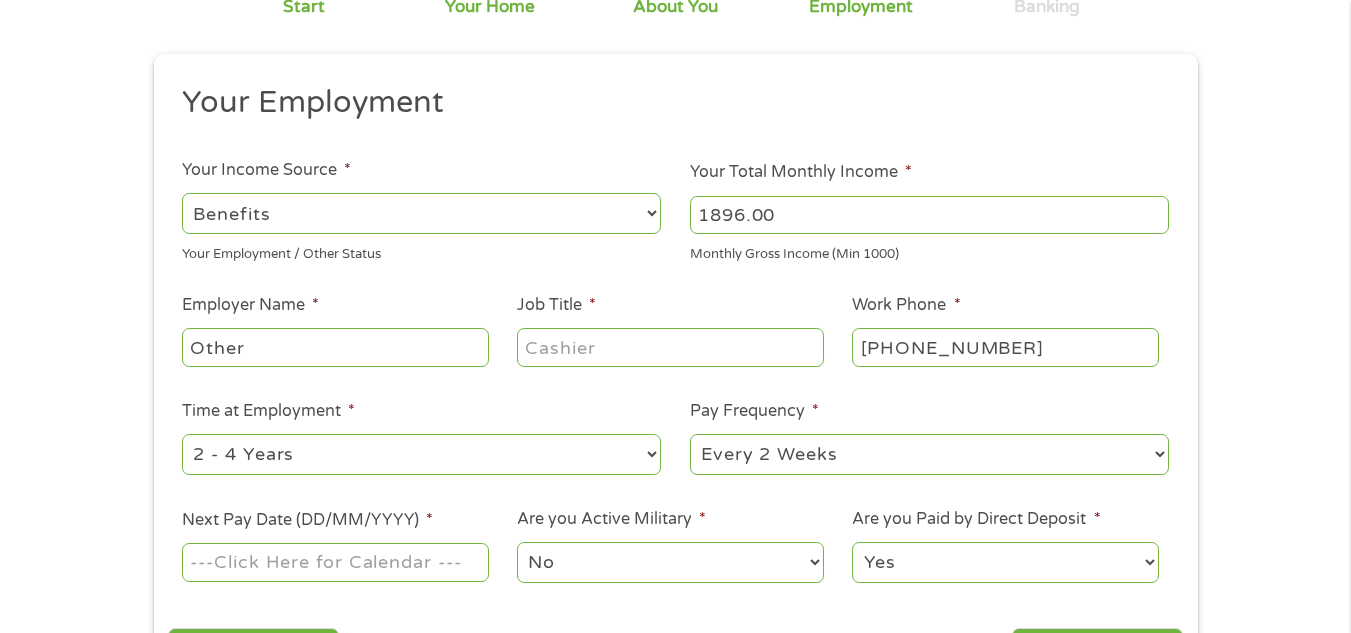 scroll, scrollTop: 200, scrollLeft: 0, axis: vertical 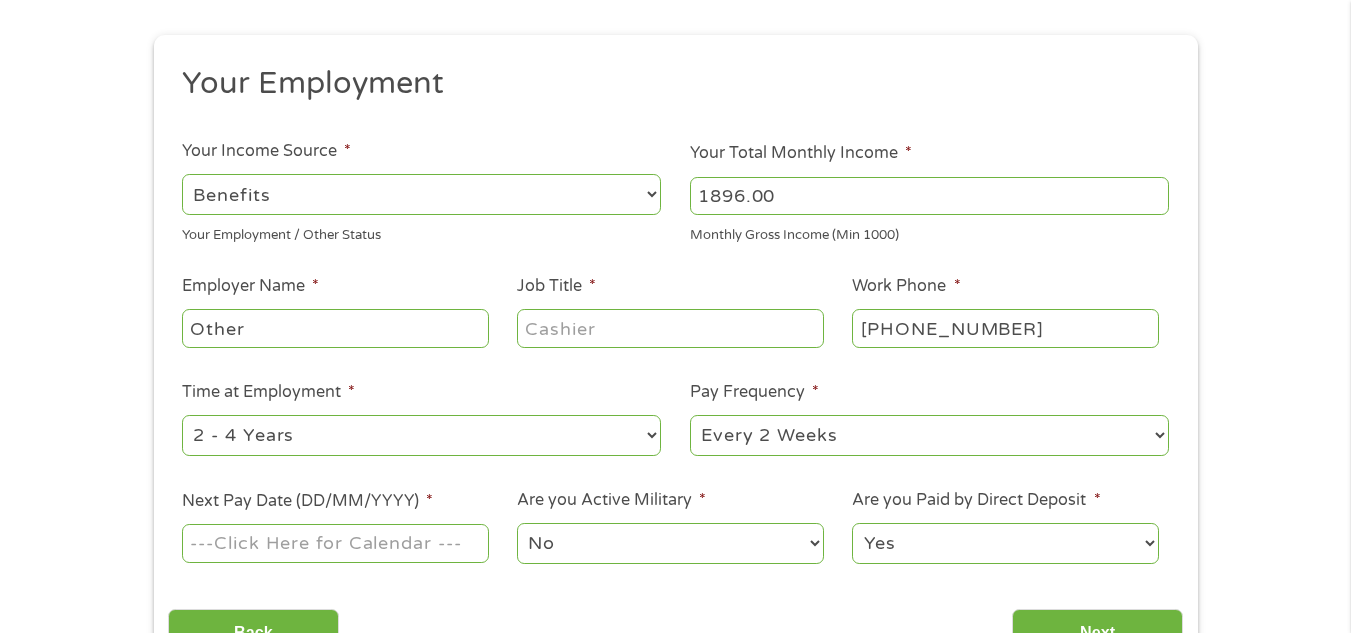 type on "1896.00" 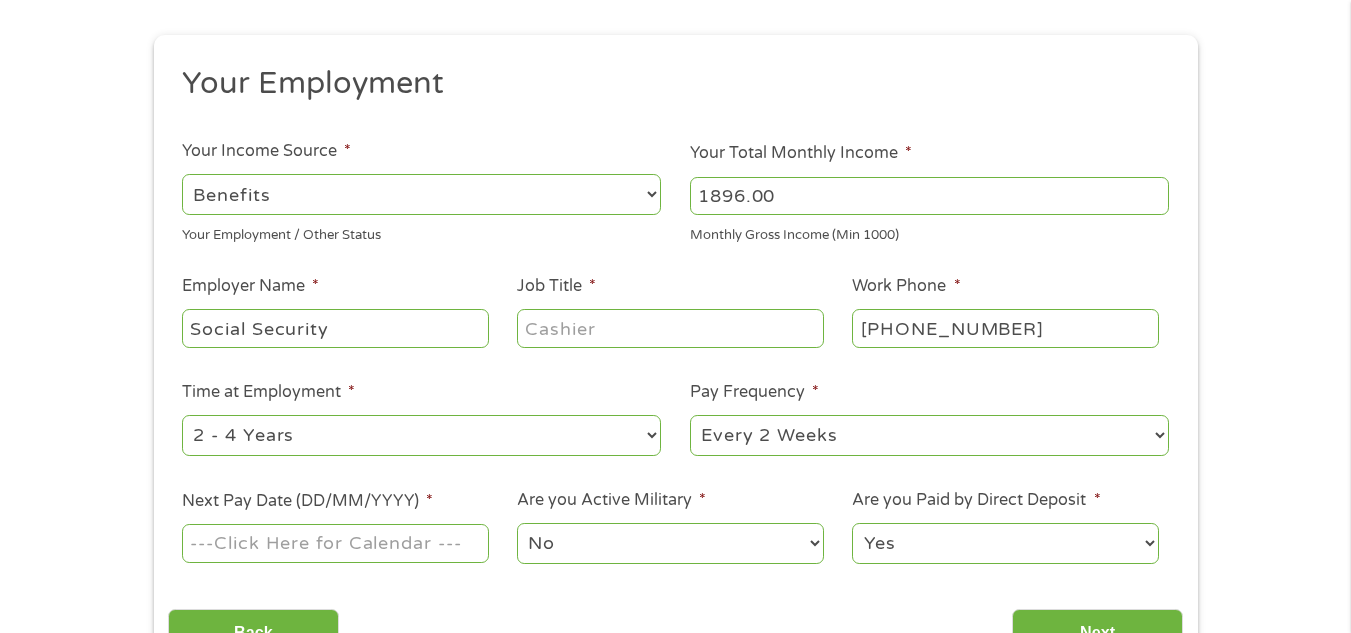 type on "Social Security" 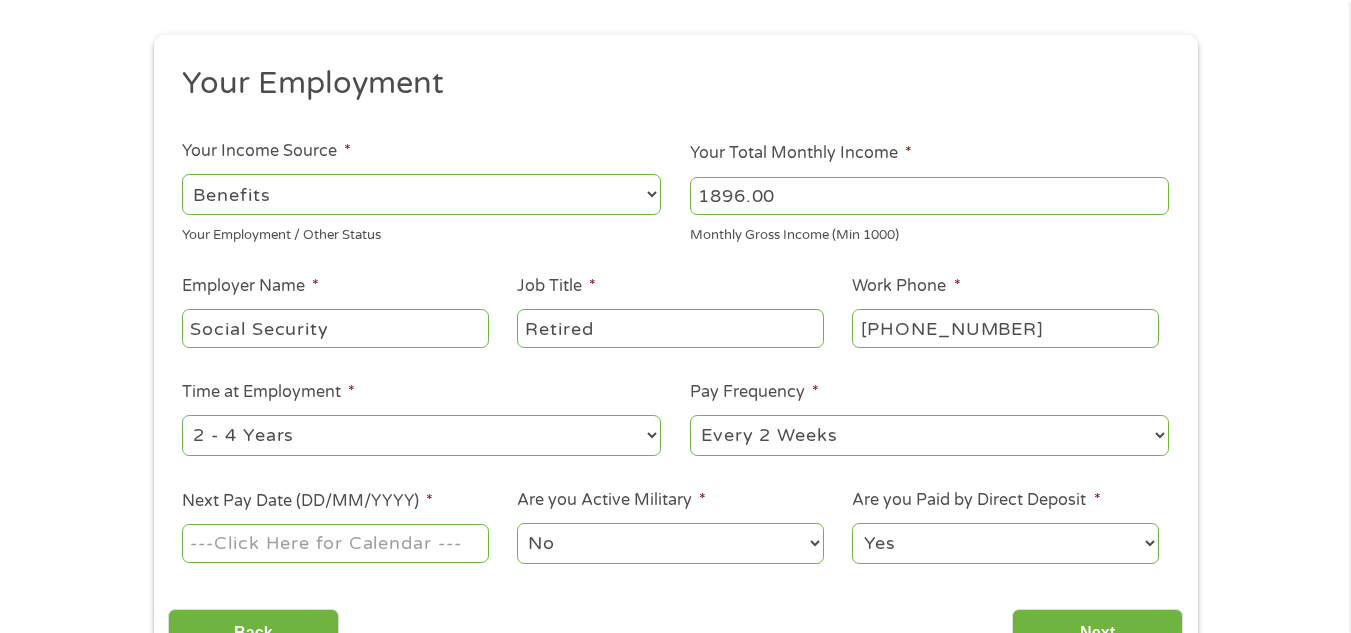 type on "Retired" 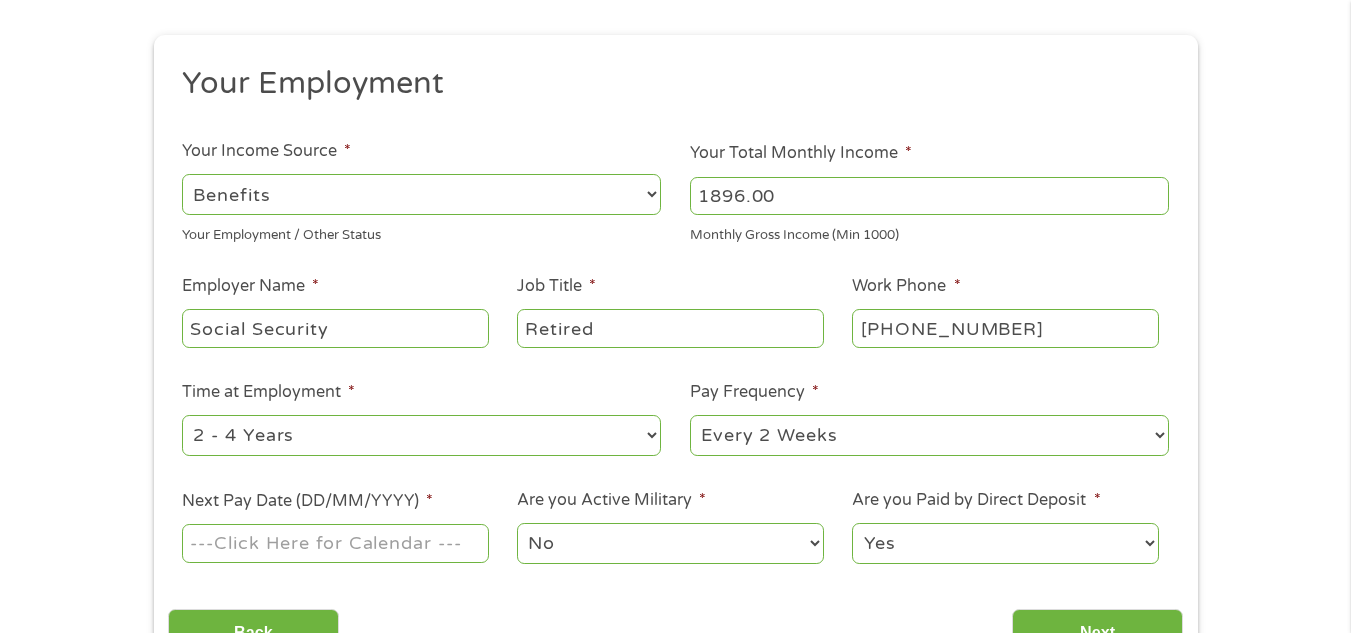 click on "--- Choose one --- 1 Year or less 1 - 2 Years 2 - 4 Years Over 4 Years" at bounding box center [421, 435] 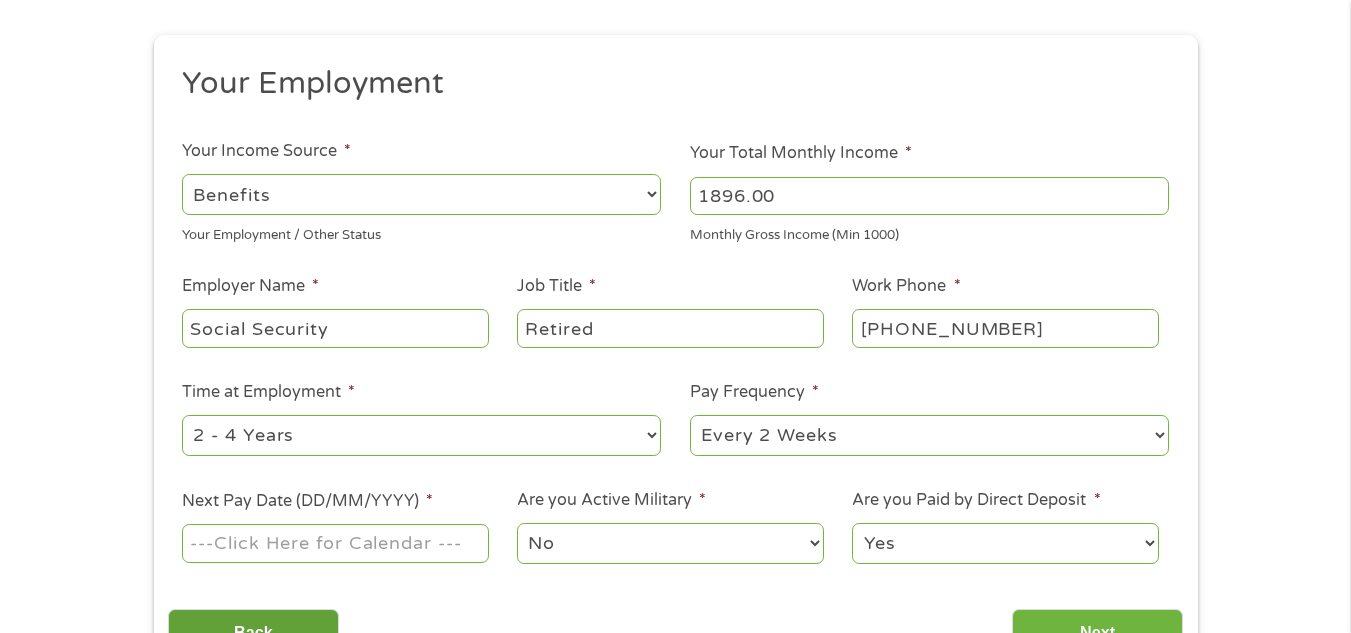 select on "60months" 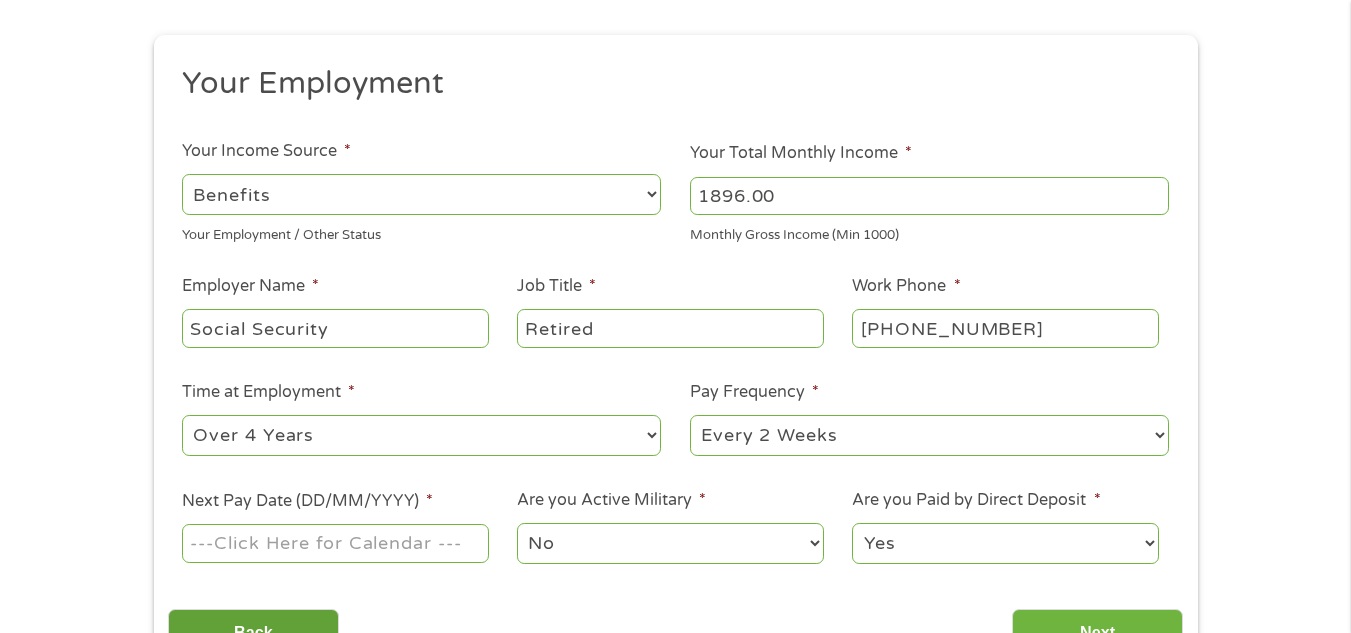 click on "--- Choose one --- 1 Year or less 1 - 2 Years 2 - 4 Years Over 4 Years" at bounding box center (421, 435) 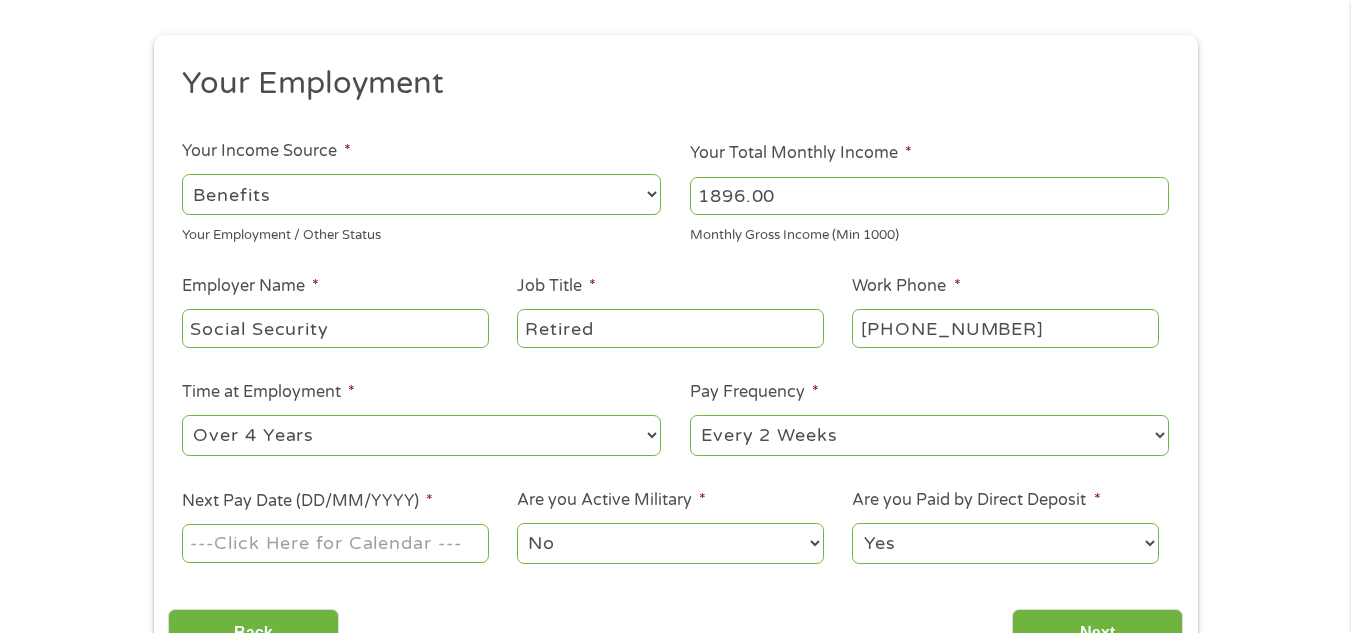 click on "--- Choose one --- Every 2 Weeks Every Week Monthly Semi-Monthly" at bounding box center (929, 435) 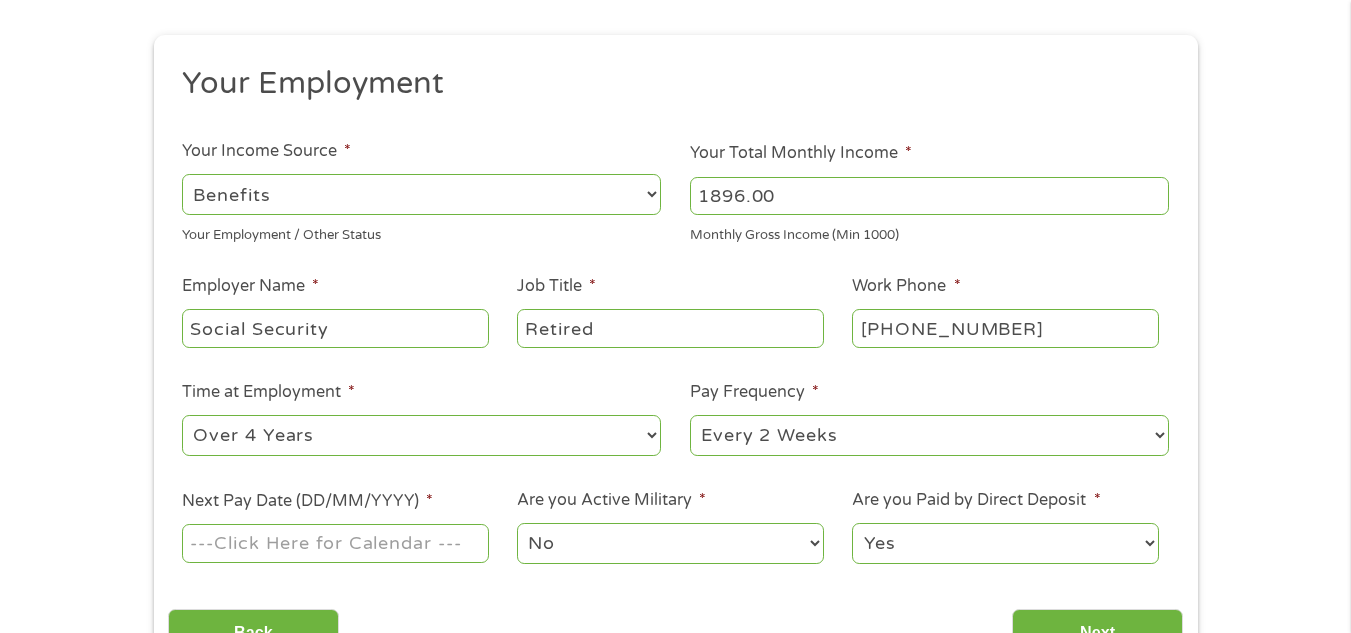 select on "monthly" 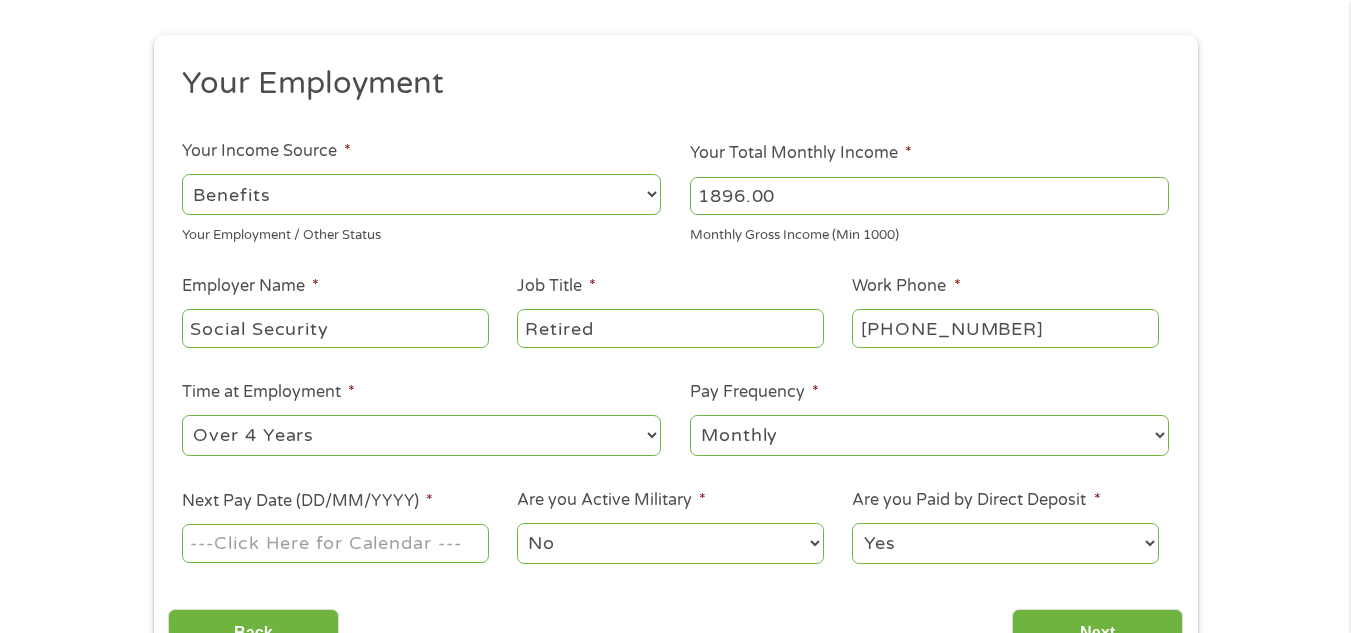 click on "--- Choose one --- Every 2 Weeks Every Week Monthly Semi-Monthly" at bounding box center (929, 435) 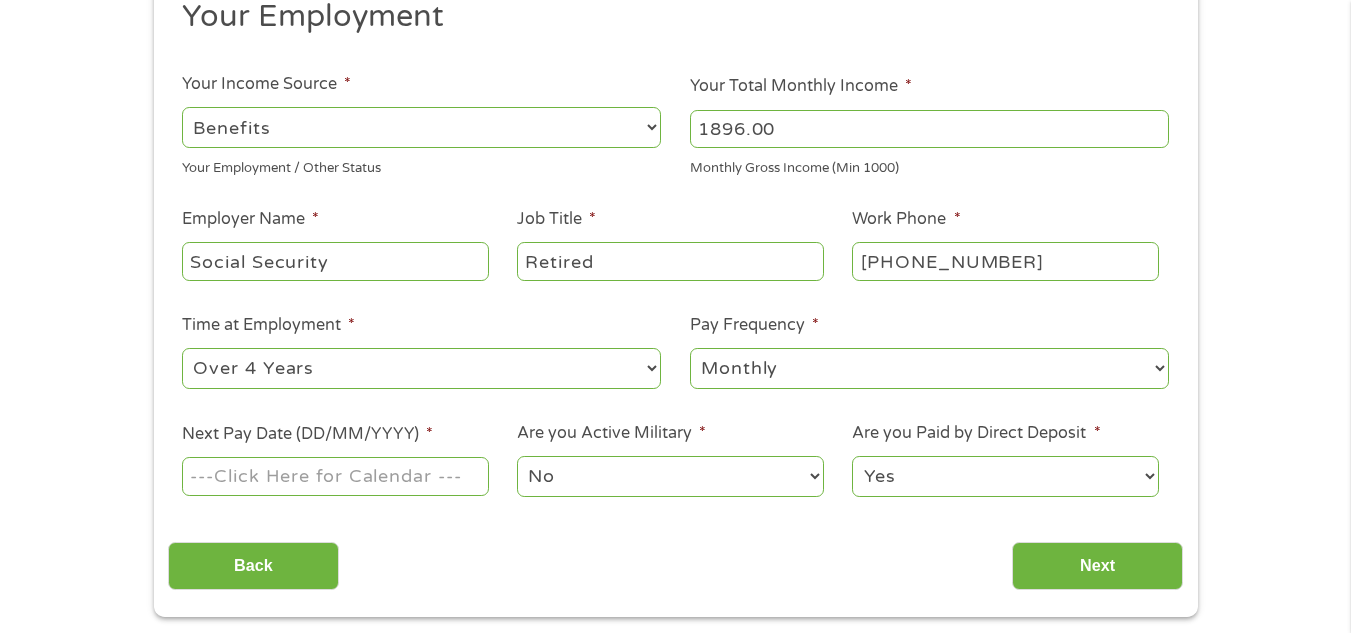scroll, scrollTop: 400, scrollLeft: 0, axis: vertical 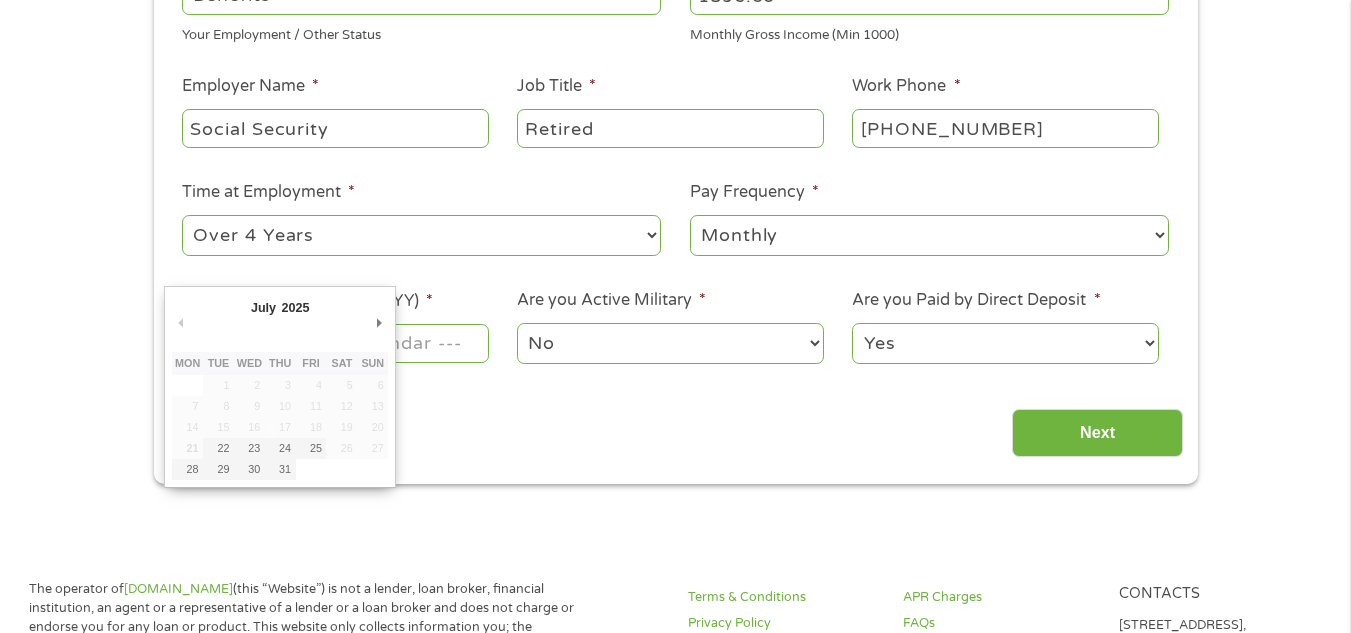 click on "Home   Get Loan Offer   How it works   FAQs   Blog   Cash Loans   Quick Loans   Online Loans   Payday Loans   Cash Advances   Préstamos   Paycheck Loans Near Me   Artificial Intelligence Loans   Contact Us
1         Start   2         Your Home   3         About You   4         Employment   5         Banking   6
This field is hidden when viewing the form gclid EAIaIQobChMI9NOuvuvNjgMVZ13_AR1bHxsbEAAYASAAEgK-qvD_BwE This field is hidden when viewing the form Referrer https://www.cashpandaloans.com/payday-loans/?medium=adwords&source=adwords&campaign=22549846227&adgroup=188036189468&creative=752033242951&position=&keyword=tribal%20loans%20guaranteed%20approval&utm_term=searchterm&matchtype=term&device=c&network=s&gad_source=5&gad_campaignid=22549846227&gclid=EAIaIQobChMI9NOuvuvNjgMVZ13_AR1bHxsbEAAYASAAEgK-qvD_BwE This field is hidden when viewing the form Source adwords This field is hidden when viewing the form Medium" at bounding box center (675, 860) 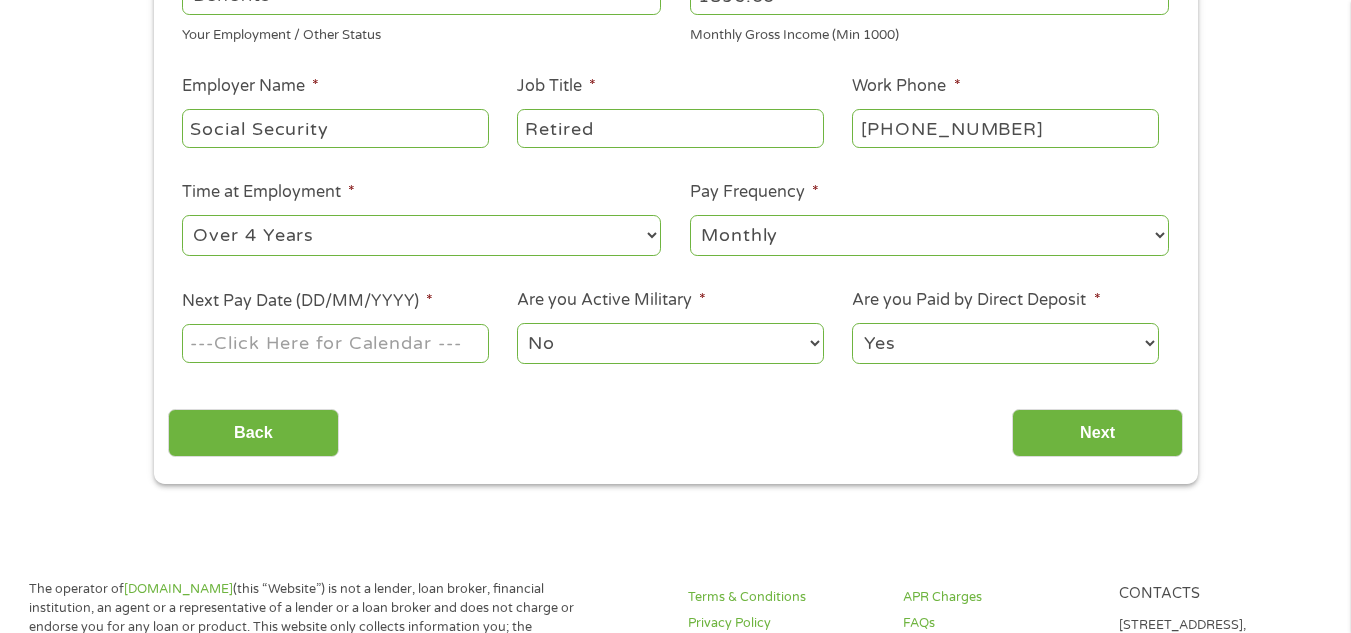 click on "Next Pay Date (DD/MM/YYYY) *" at bounding box center (335, 343) 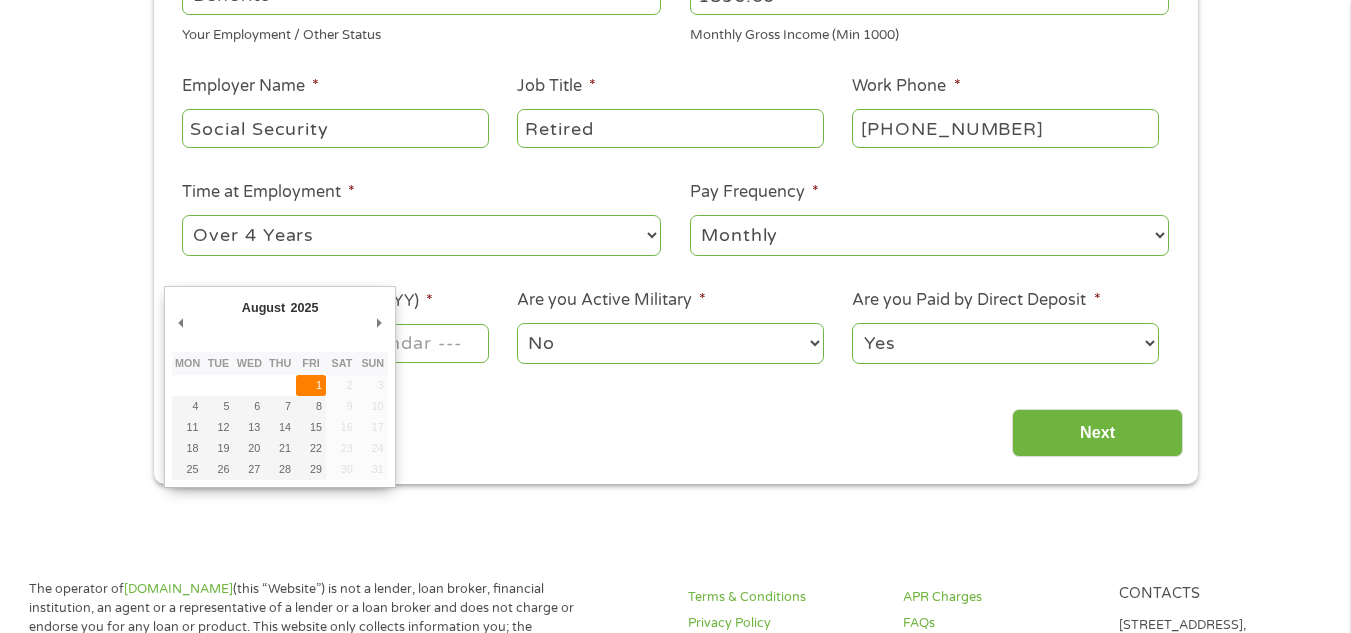 type on "01/08/2025" 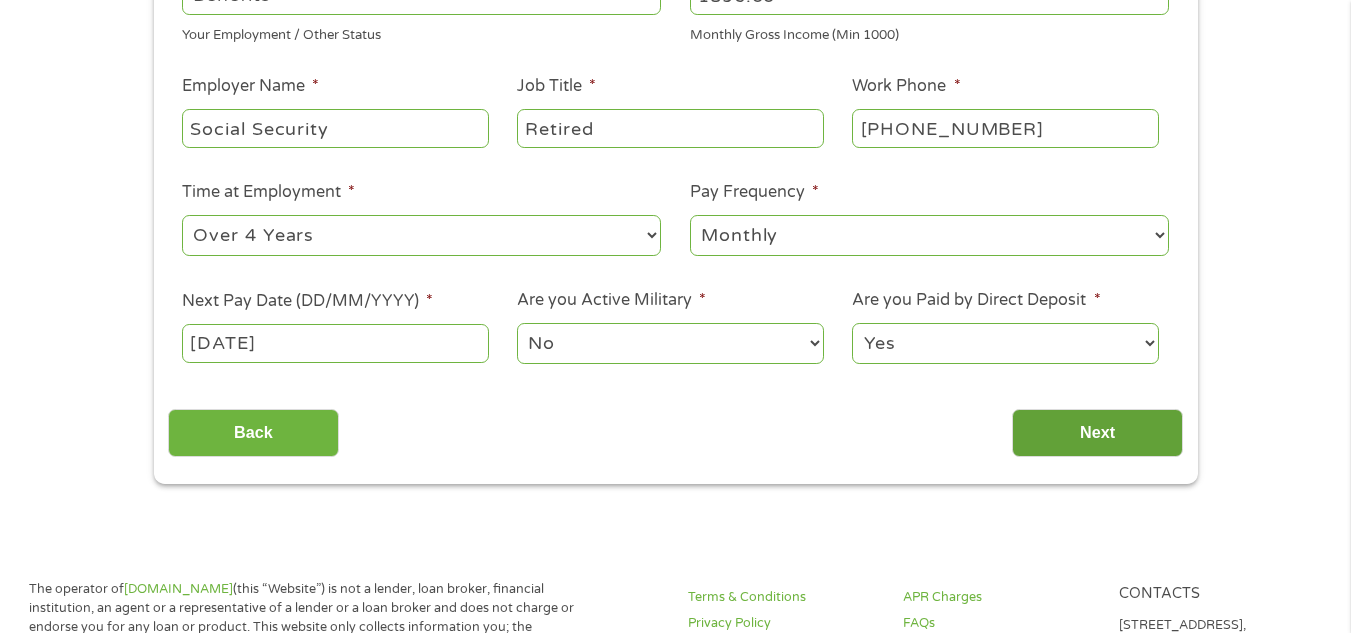 click on "Next" at bounding box center (1097, 433) 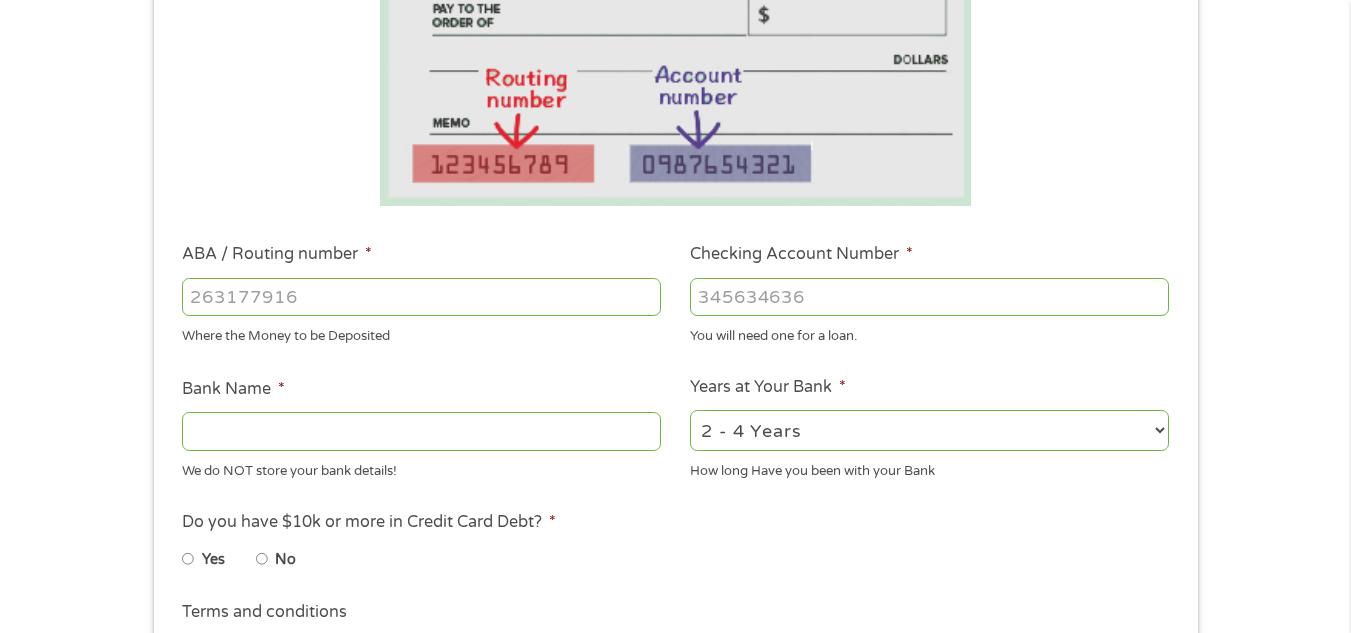 scroll, scrollTop: 298, scrollLeft: 0, axis: vertical 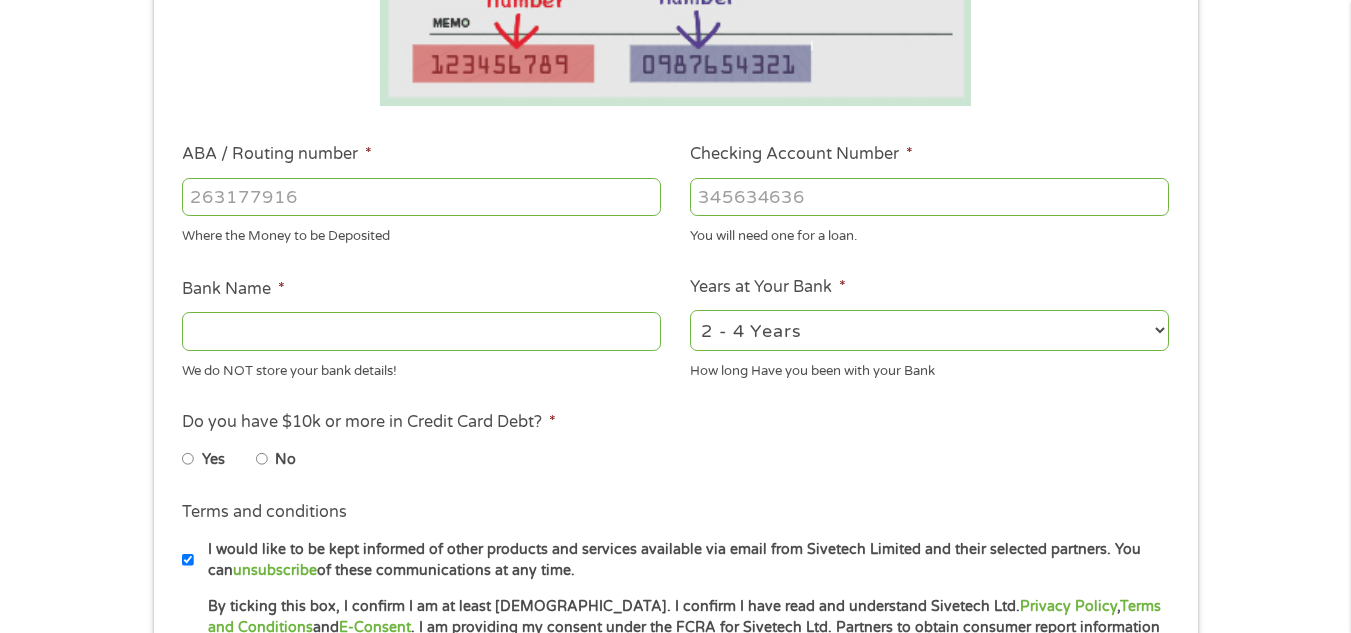 click on "ABA / Routing number *" at bounding box center [421, 197] 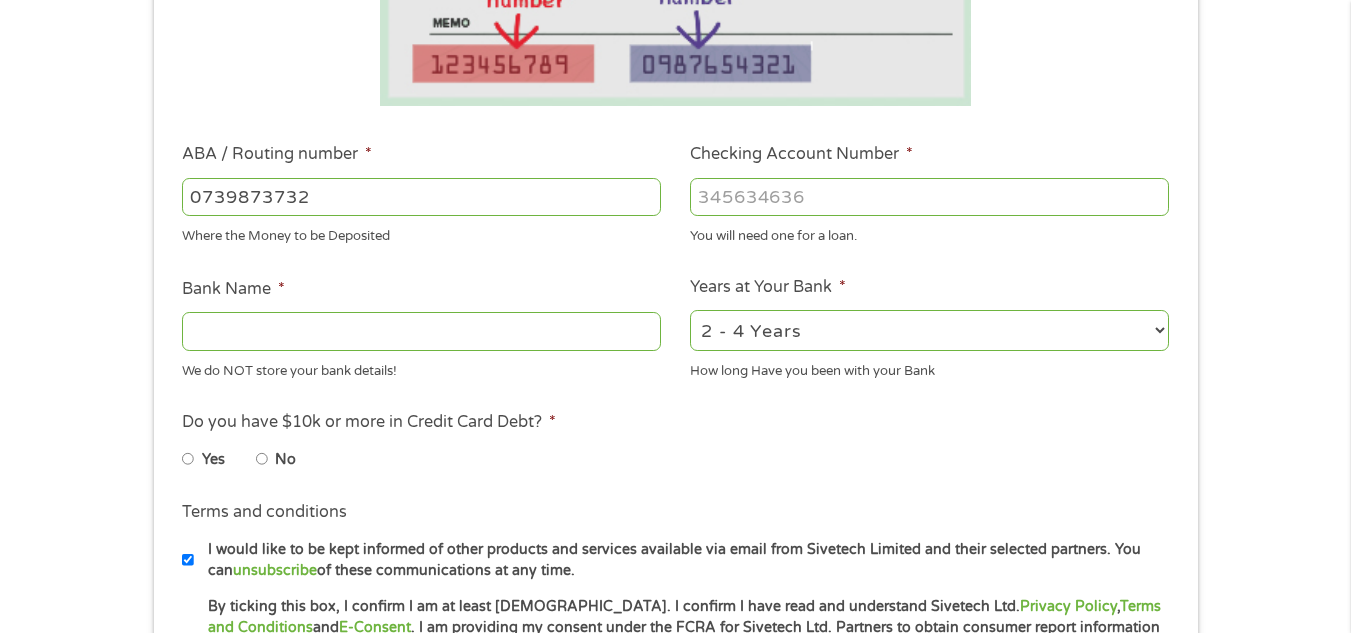 drag, startPoint x: 352, startPoint y: 190, endPoint x: 34, endPoint y: 206, distance: 318.40225 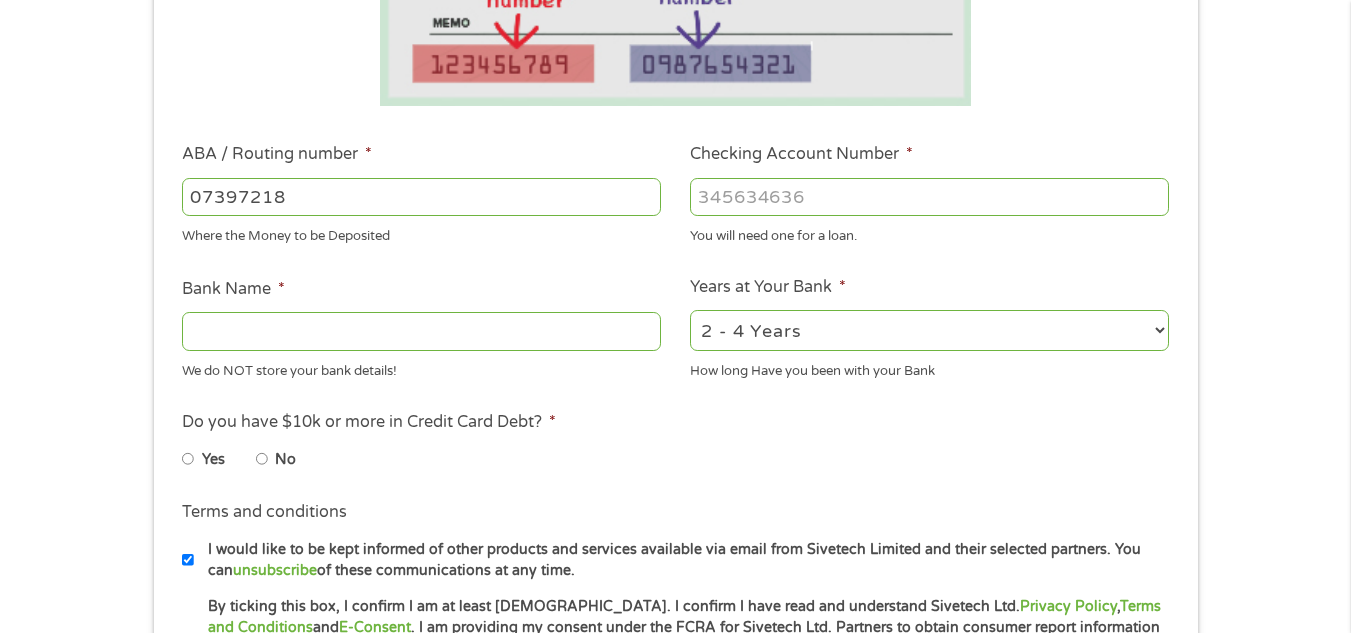 type on "073972181" 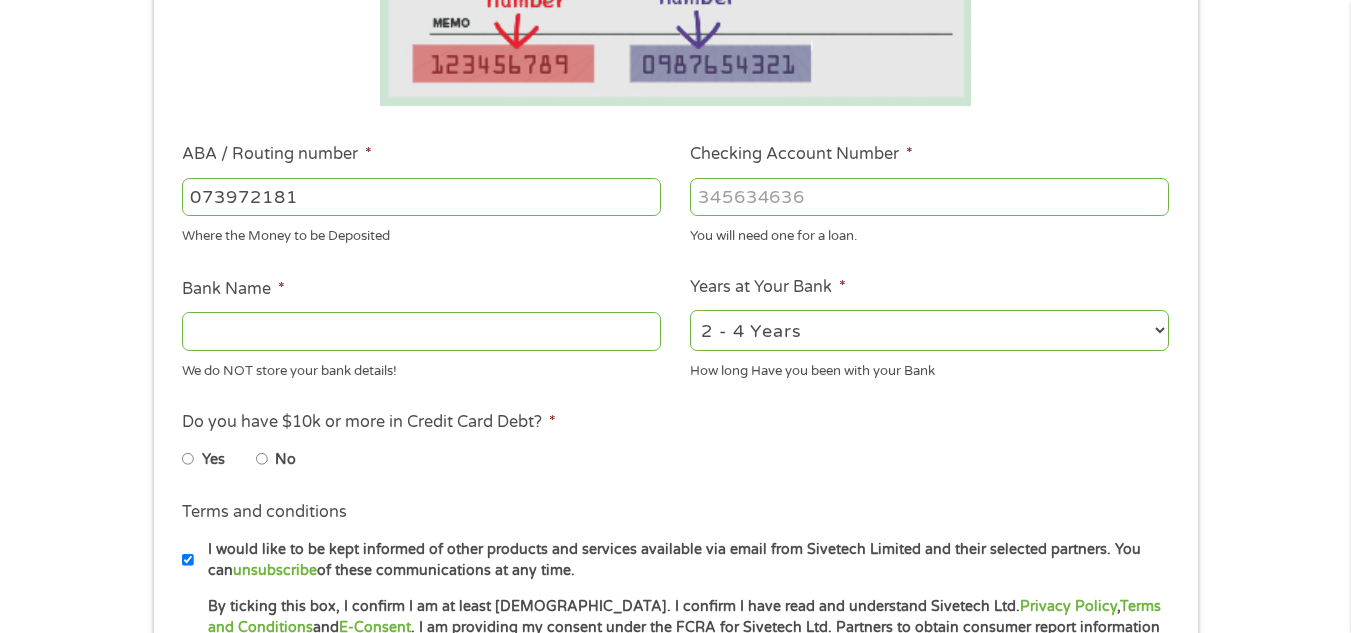 type on "METABANK" 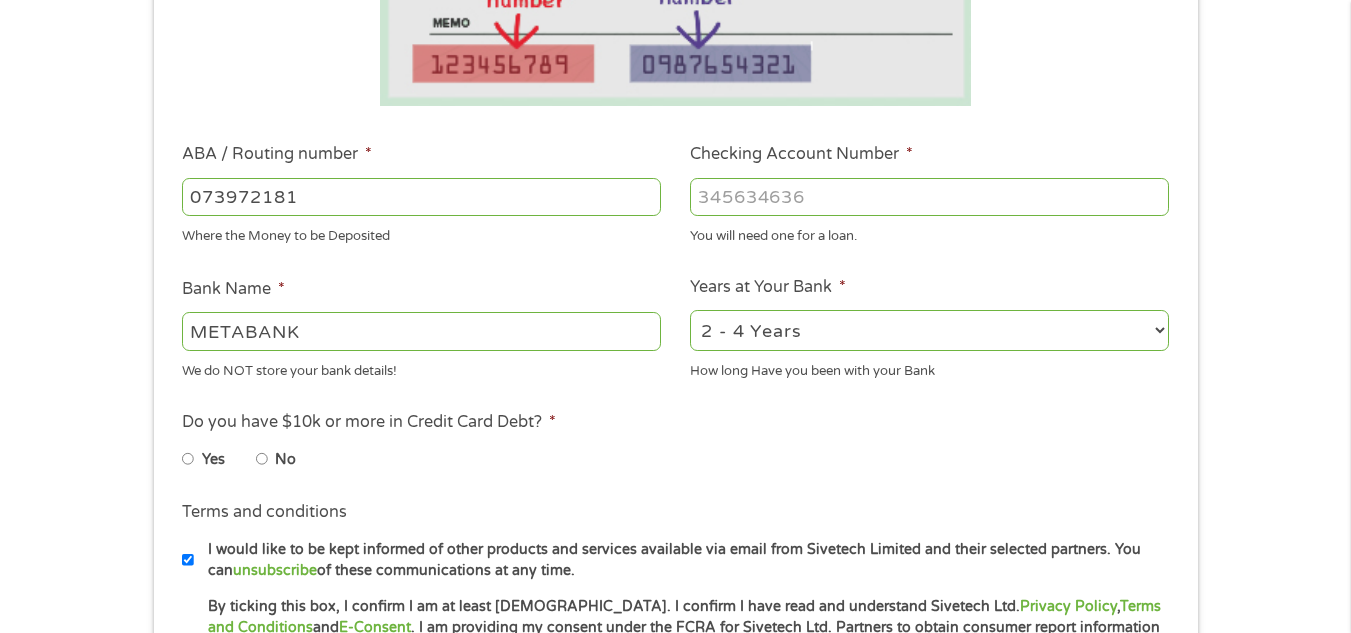 type on "073972181" 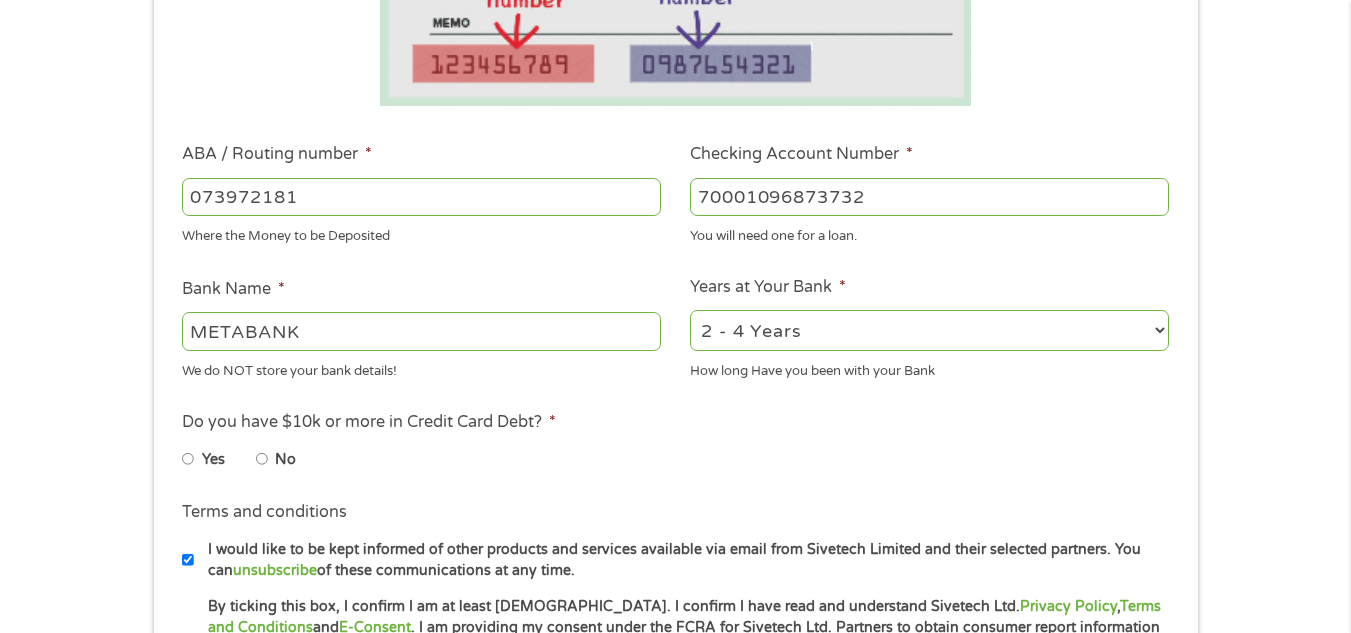 type on "70001096873732" 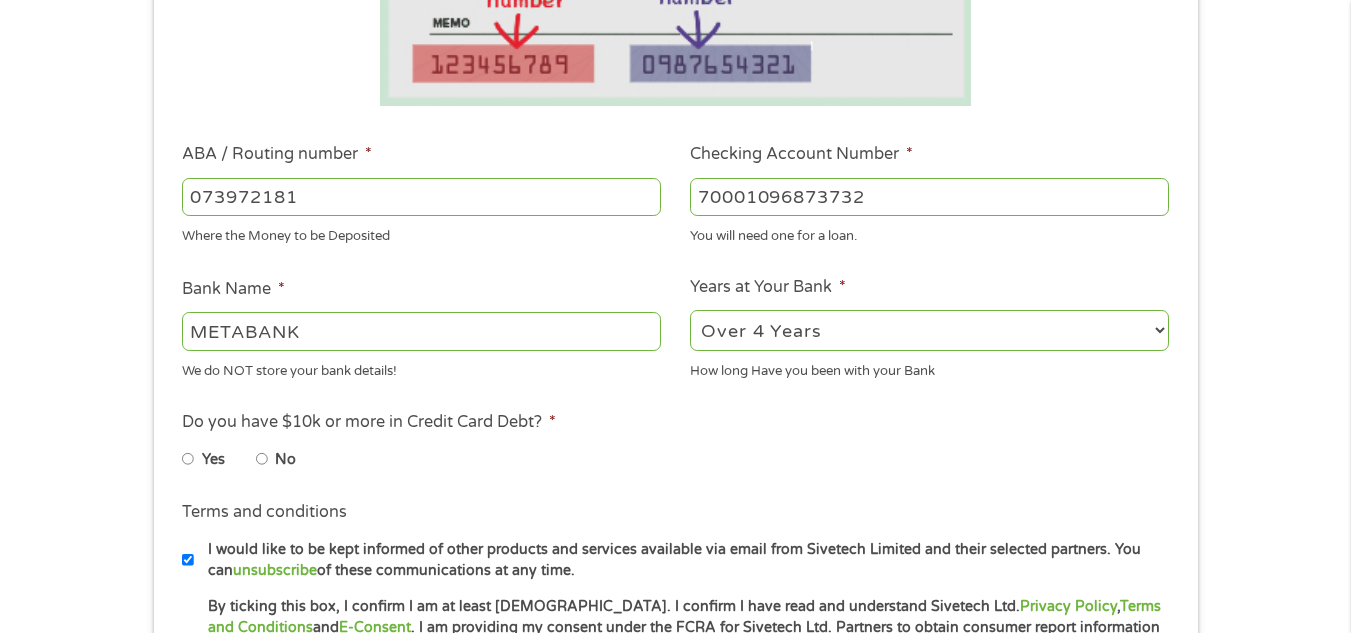 click on "2 - 4 Years 6 - 12 Months 1 - 2 Years Over 4 Years" at bounding box center [929, 330] 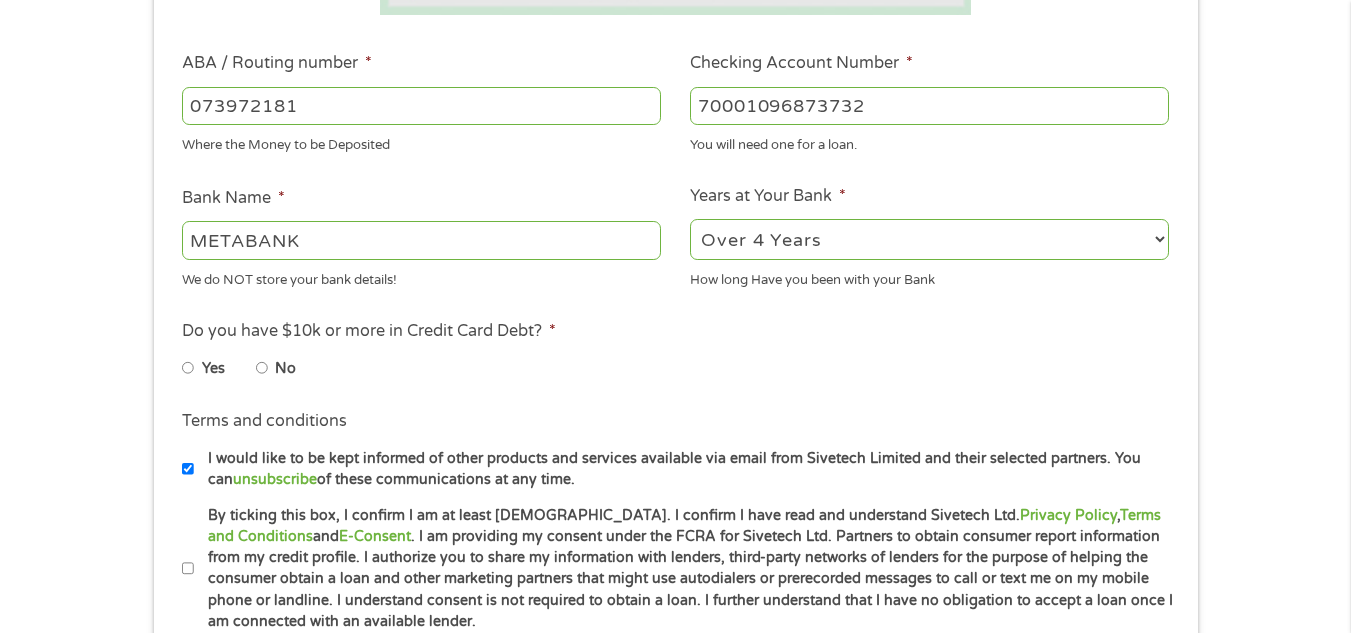 scroll, scrollTop: 600, scrollLeft: 0, axis: vertical 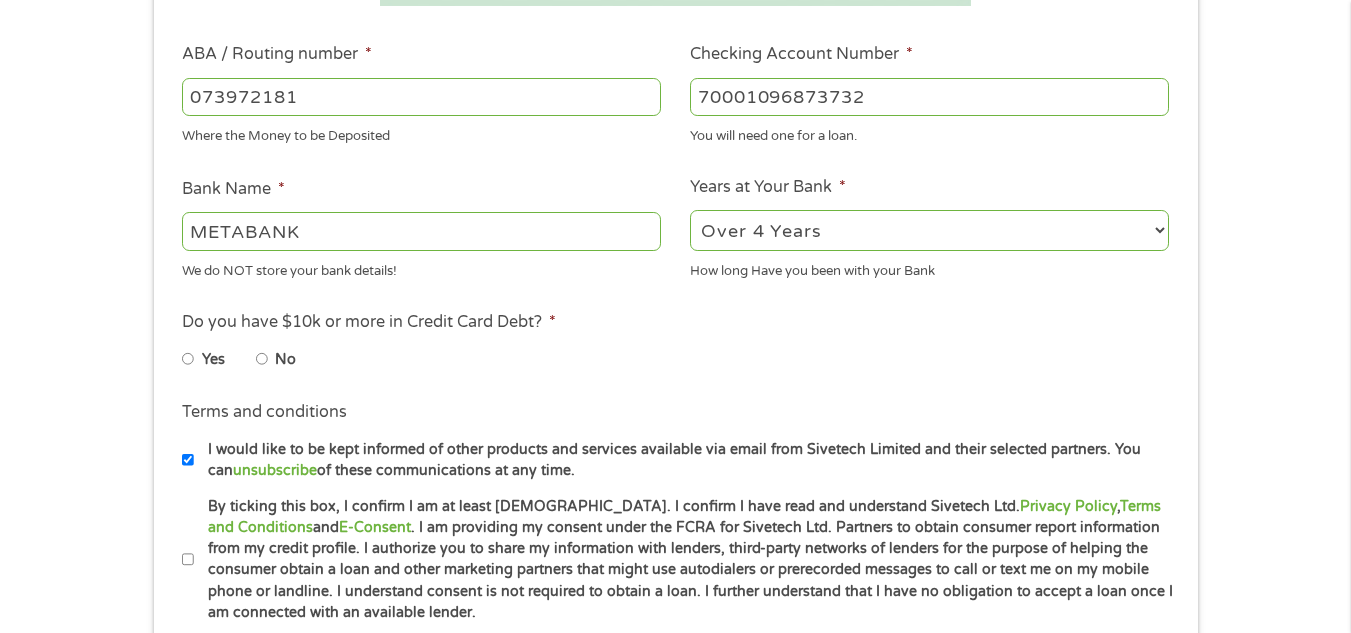 click on "No" at bounding box center [262, 359] 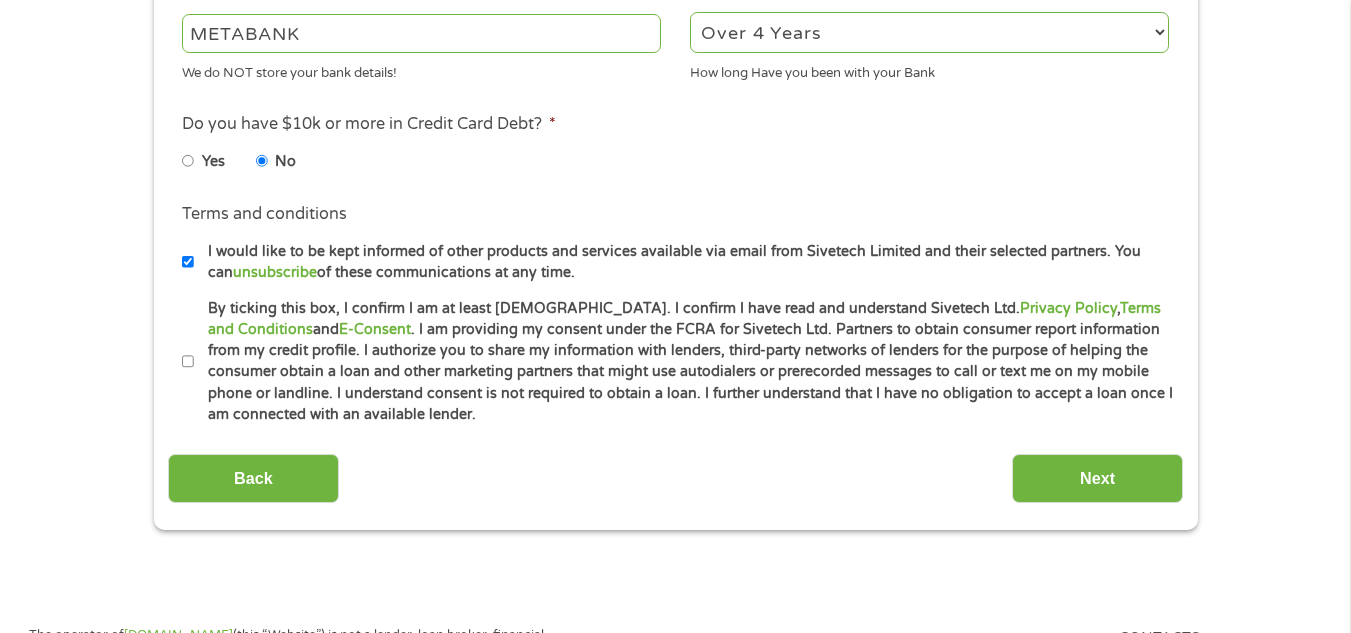 scroll, scrollTop: 800, scrollLeft: 0, axis: vertical 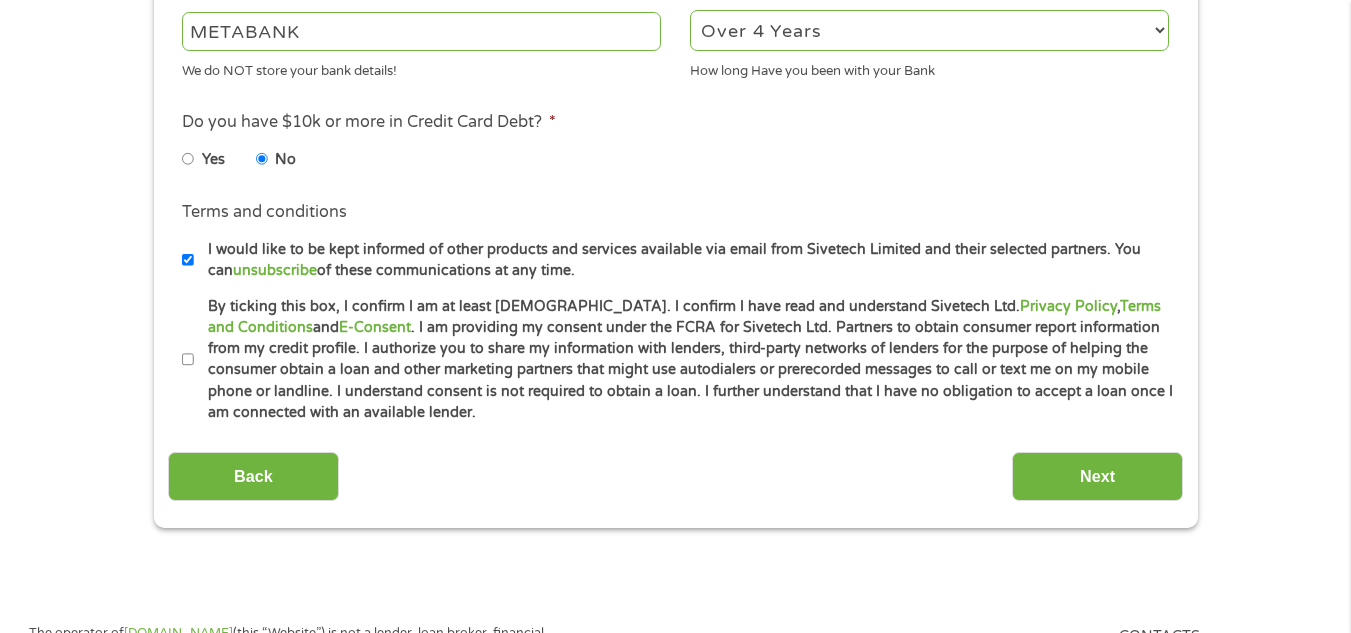 click on "Terms and conditions *
By ticking this box, I confirm I am at least 18 years old. I confirm I have read and understand Sivetech Ltd.  Privacy Policy ,  Terms and Conditions  and  E-Consent . I am providing my consent under the FCRA for Sivetech Ltd. Partners to obtain consumer report information from my credit profile. I authorize you to share my information with lenders, third-party networks of lenders for the purpose of helping the consumer obtain a loan and other marketing partners that might use autodialers or prerecorded messages to call or text me on my mobile phone or landline. I understand consent is not required to obtain a loan. I further understand that I have no obligation to accept a loan once I am connected with an available lender." at bounding box center [675, 360] 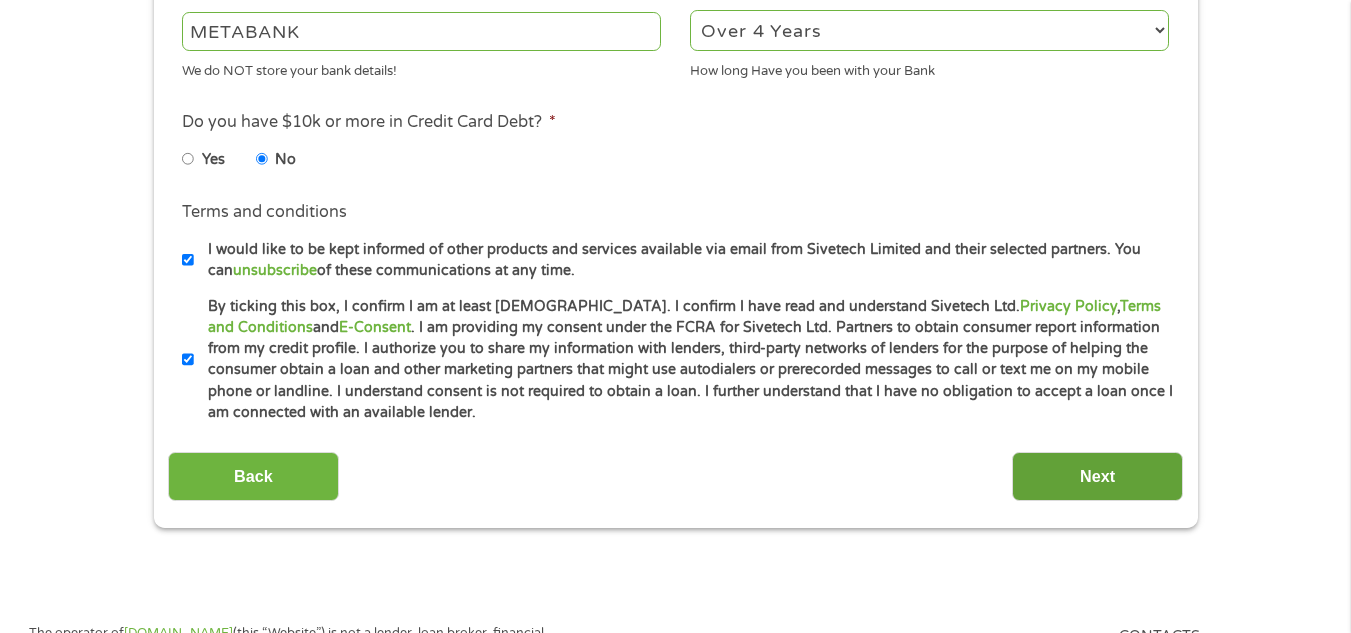 click on "Next" at bounding box center (1097, 476) 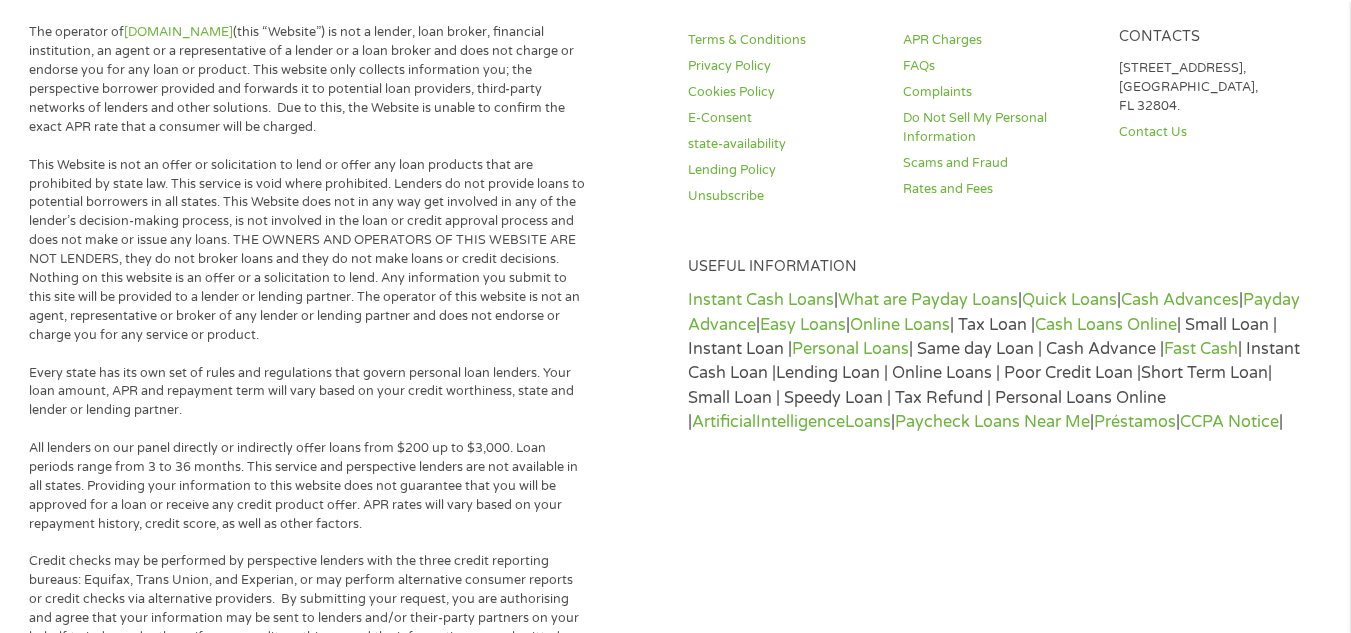 scroll, scrollTop: 8, scrollLeft: 8, axis: both 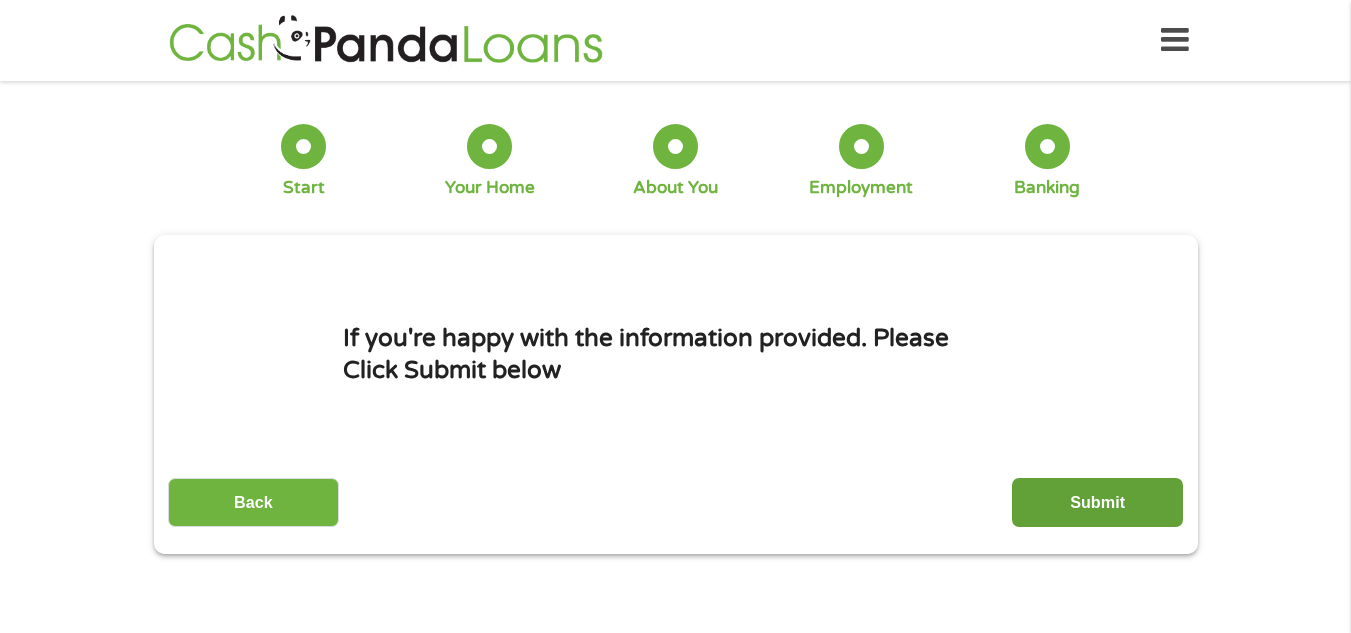 click on "Submit" at bounding box center (1097, 502) 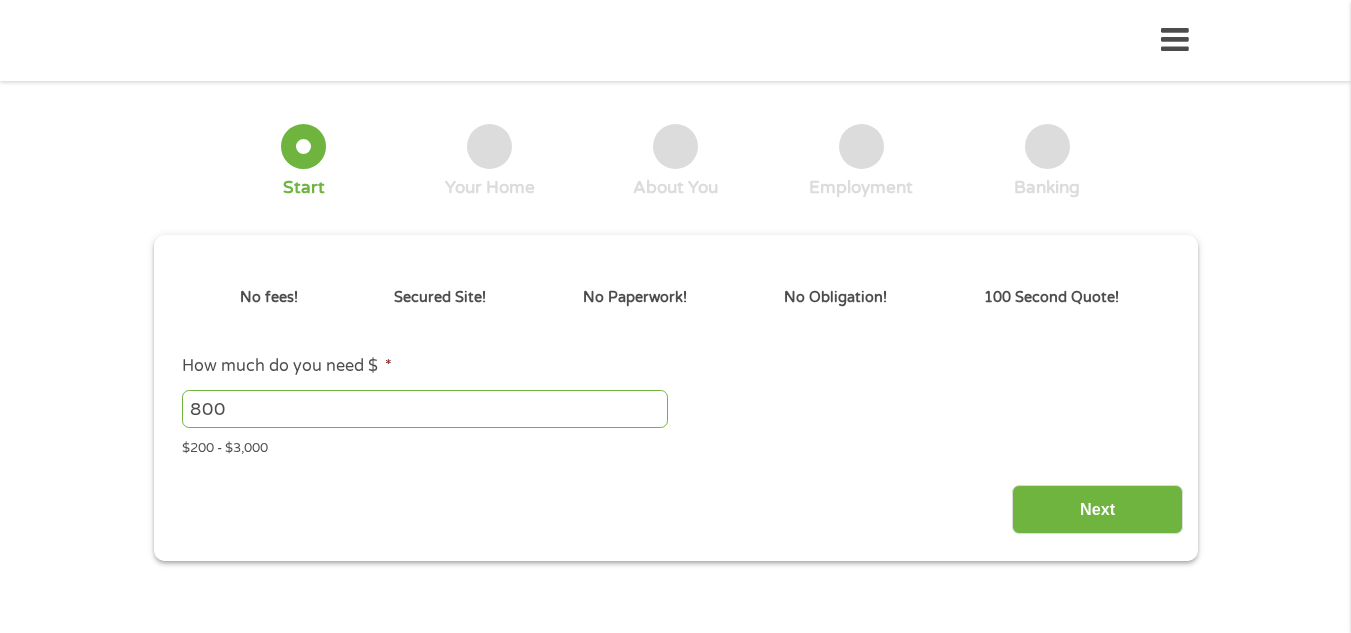 scroll, scrollTop: 0, scrollLeft: 0, axis: both 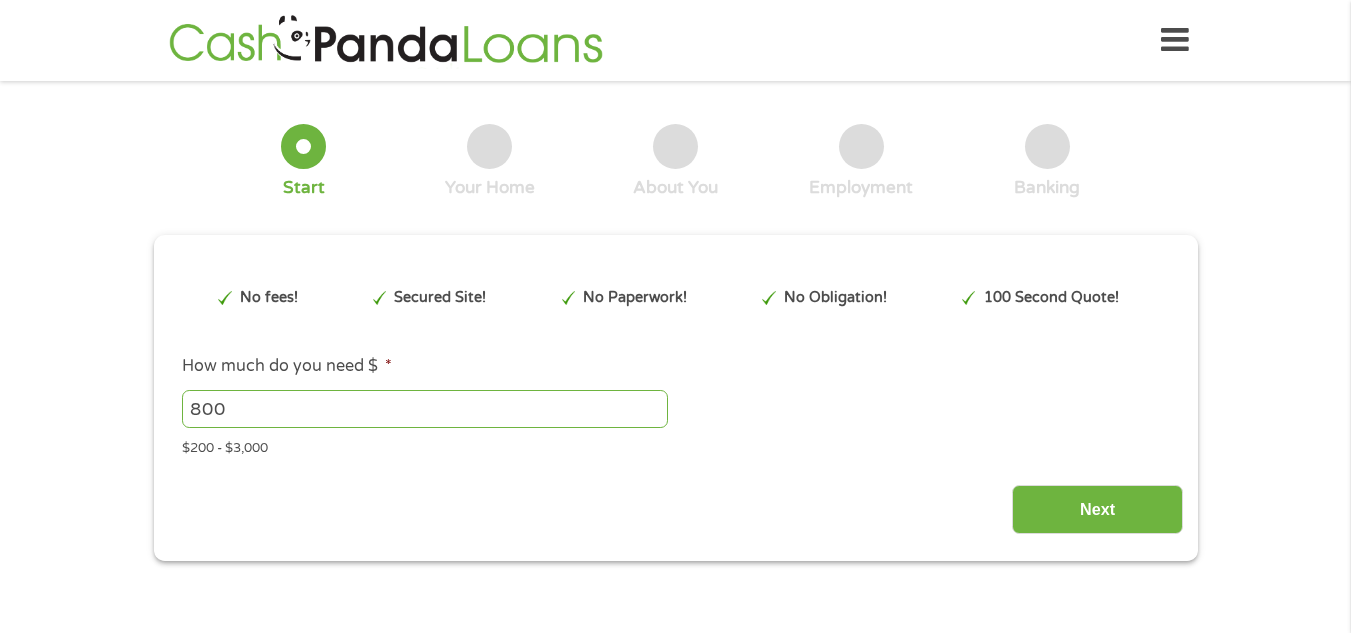 type on "EAIaIQobChMI9NOuvuvNjgMVZ13_AR1bHxsbEAAYASAAEgK-qvD_BwE" 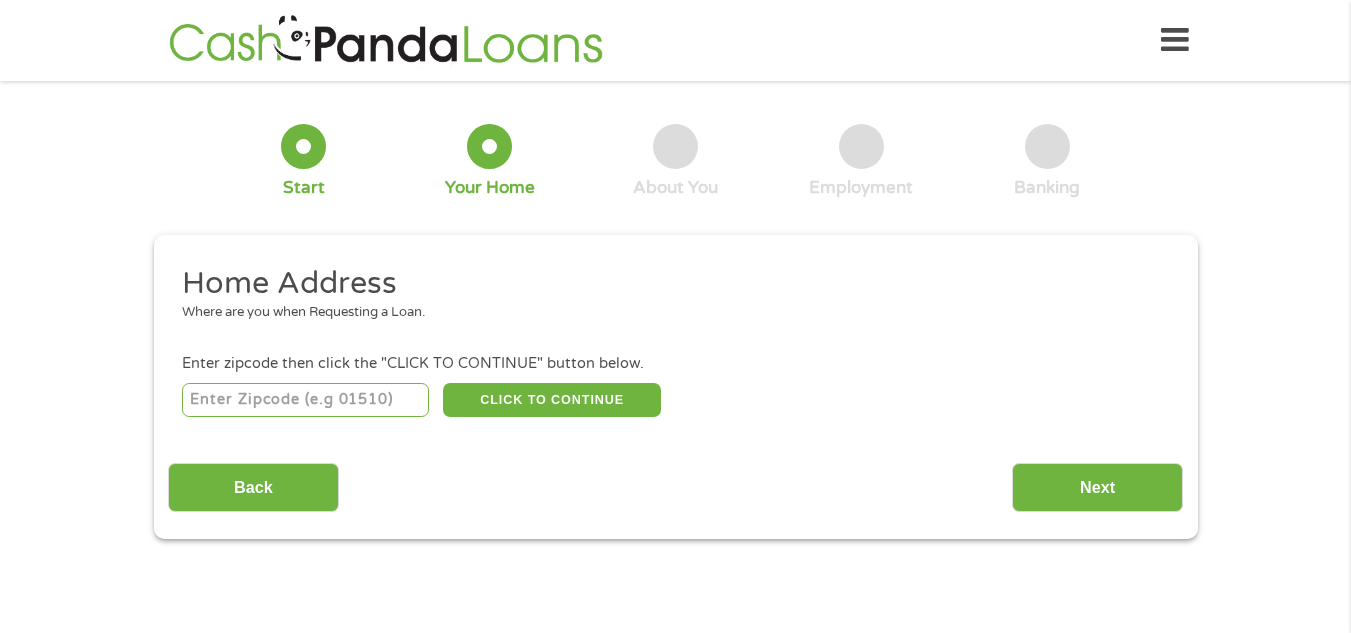 scroll, scrollTop: 8, scrollLeft: 8, axis: both 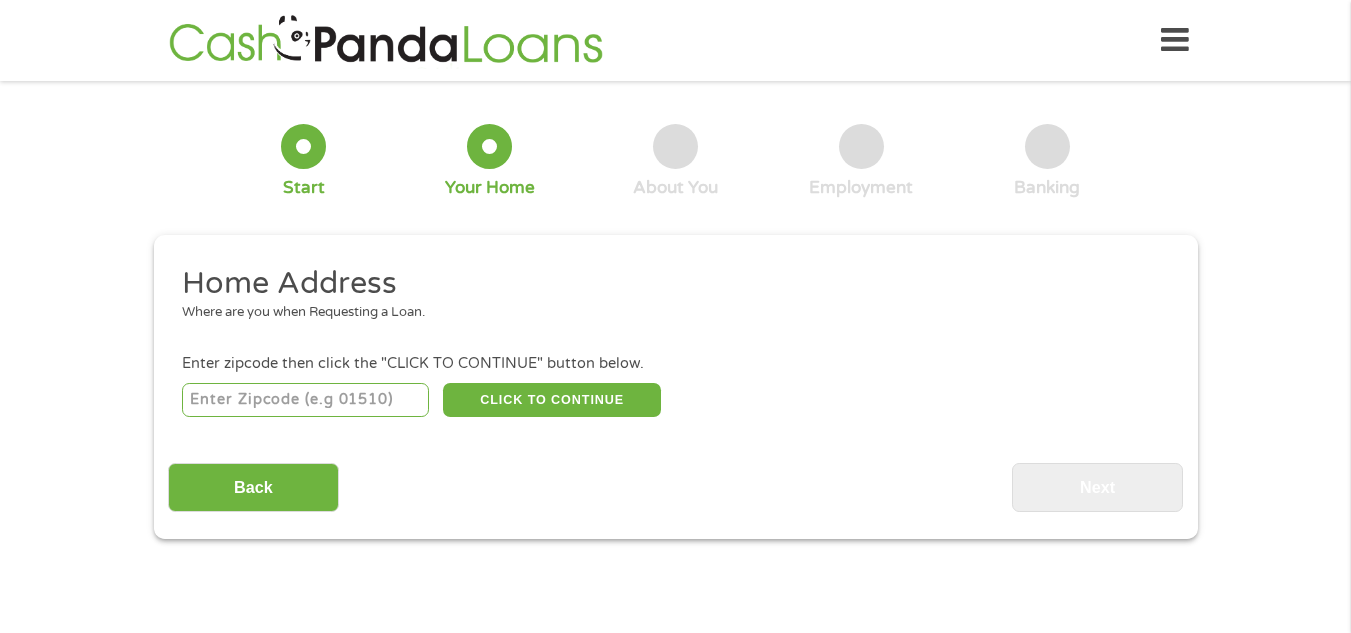 click at bounding box center (1175, 40) 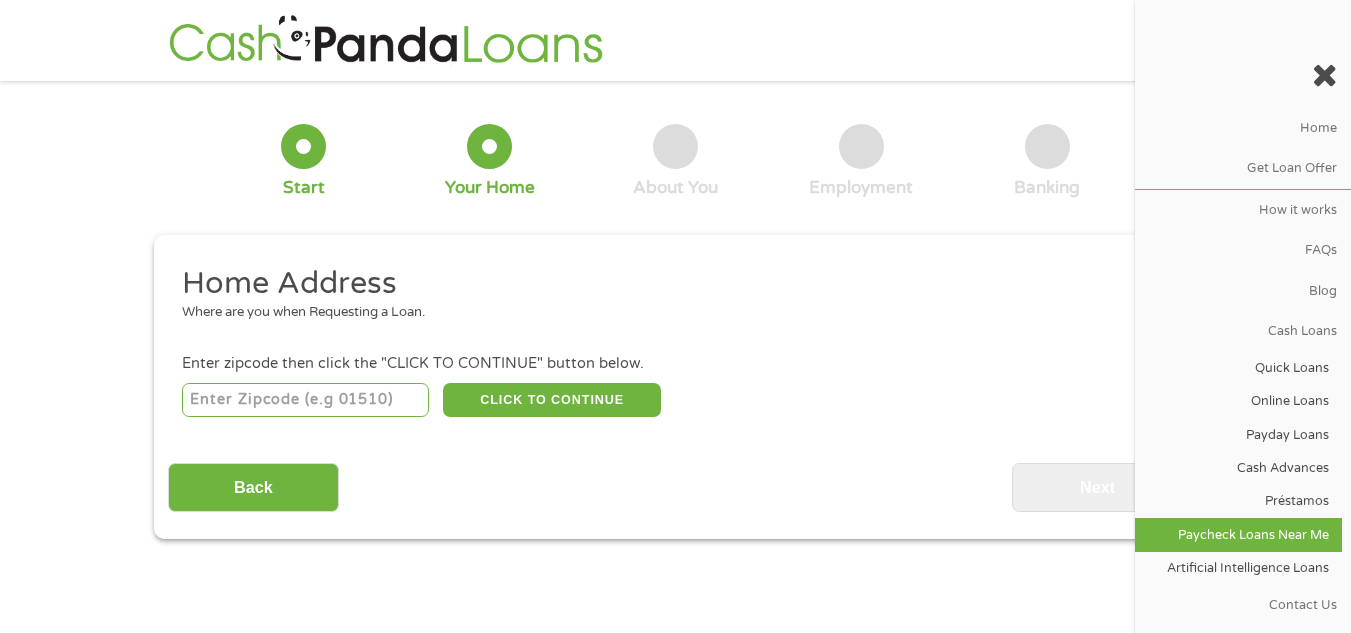 click on "Paycheck Loans Near Me" at bounding box center [1238, 534] 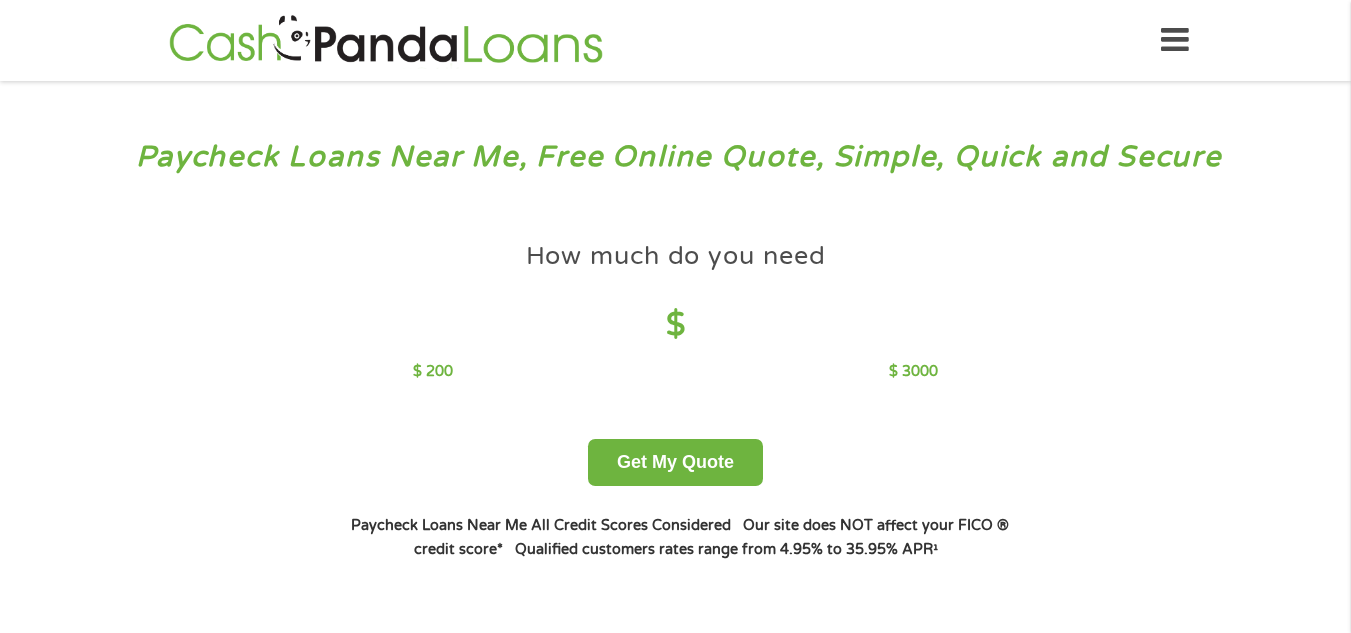 scroll, scrollTop: 0, scrollLeft: 0, axis: both 